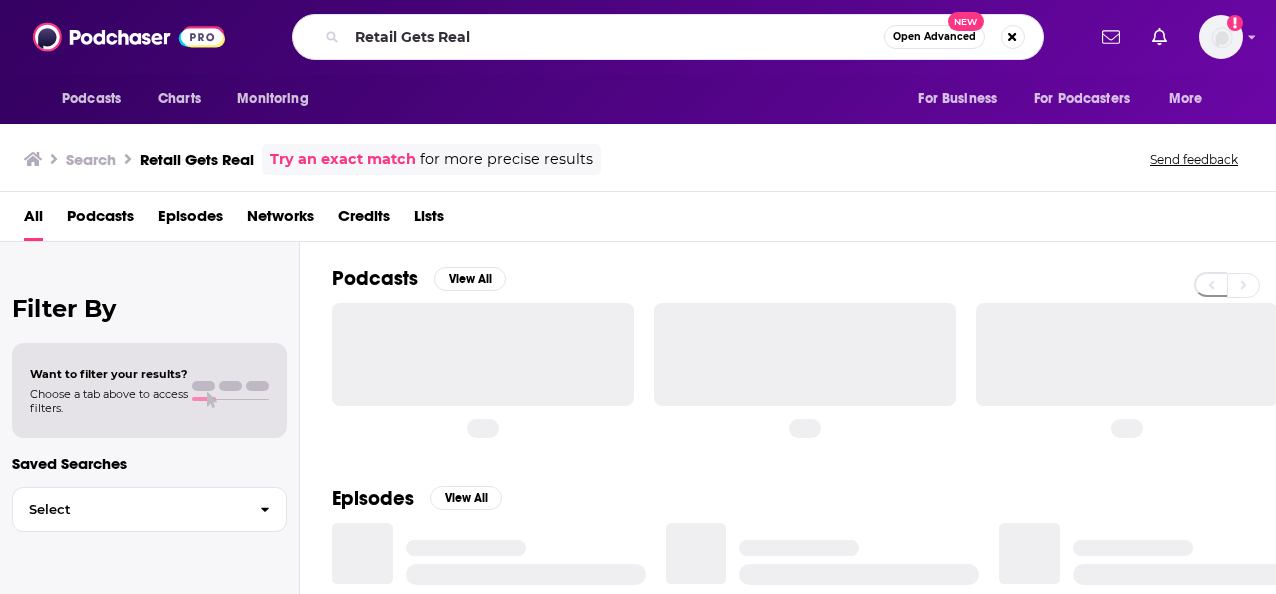 scroll, scrollTop: 0, scrollLeft: 0, axis: both 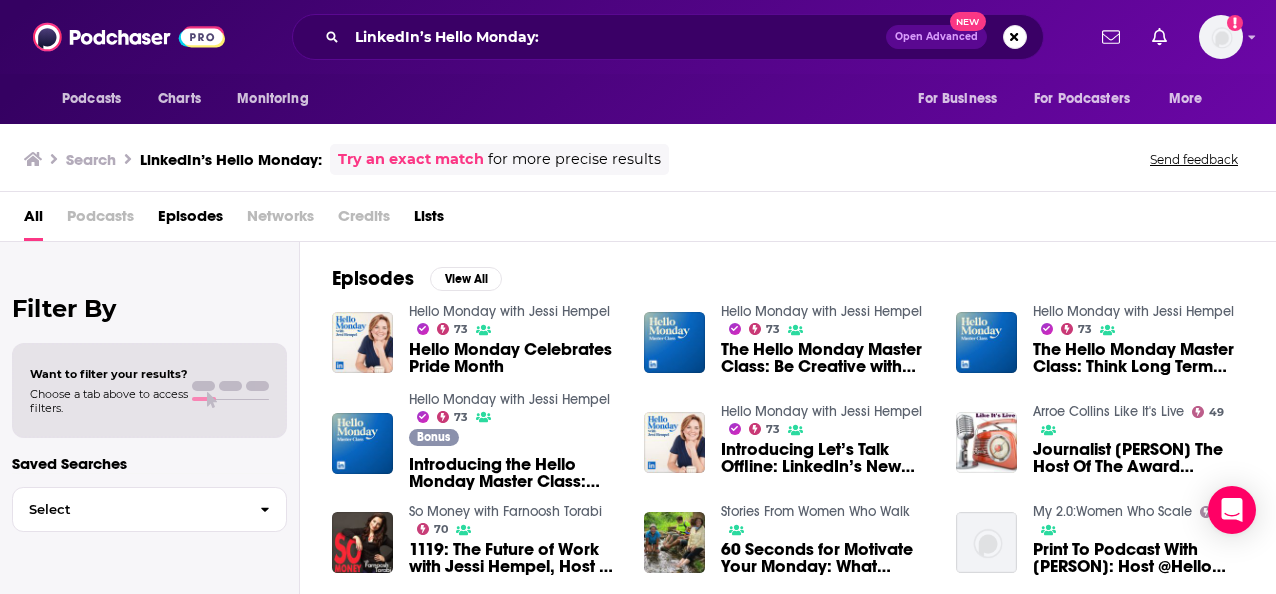 click on "Podcasts" at bounding box center (100, 220) 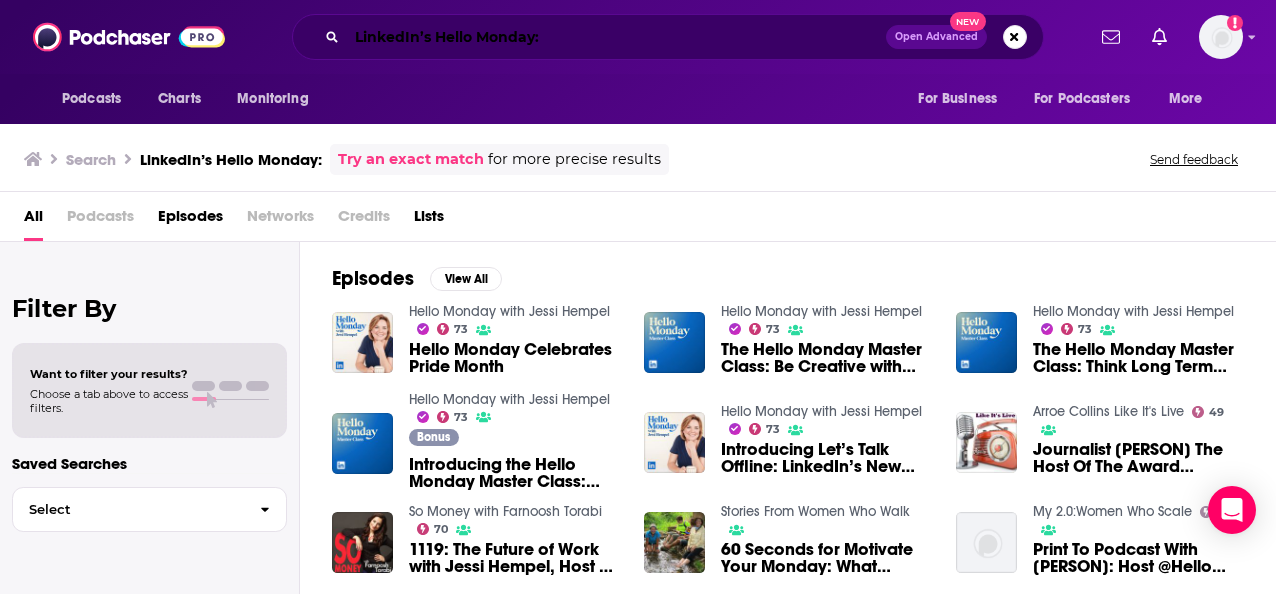 click on "LinkedIn’s Hello Monday:" at bounding box center (616, 37) 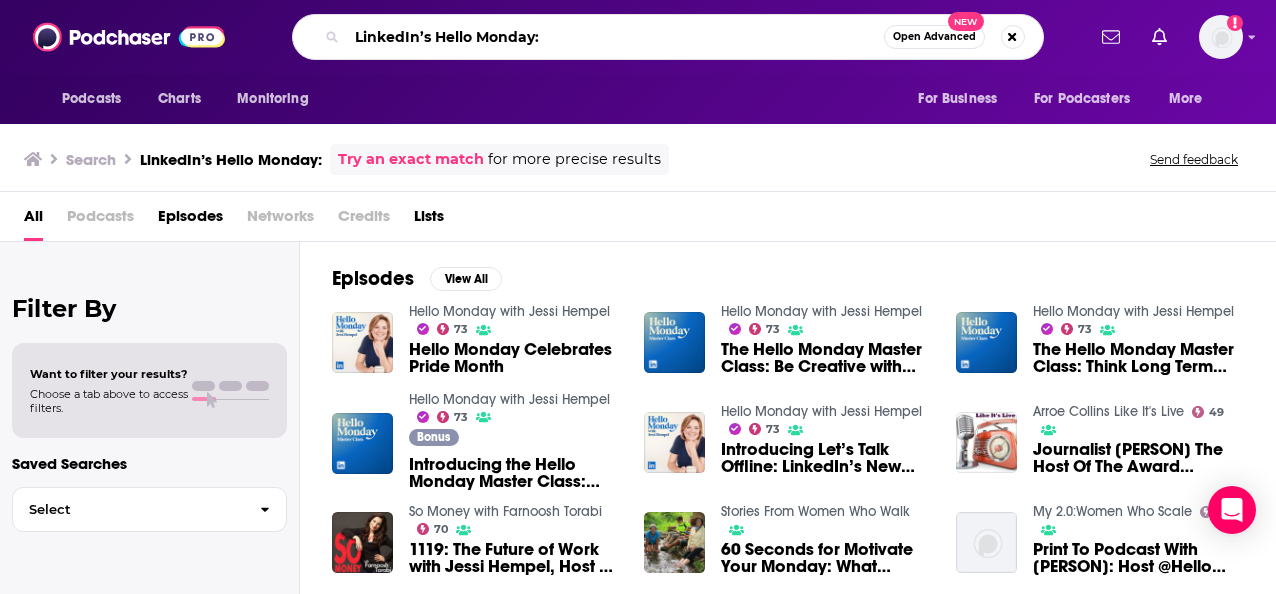 click on "LinkedIn’s Hello Monday:" at bounding box center [615, 37] 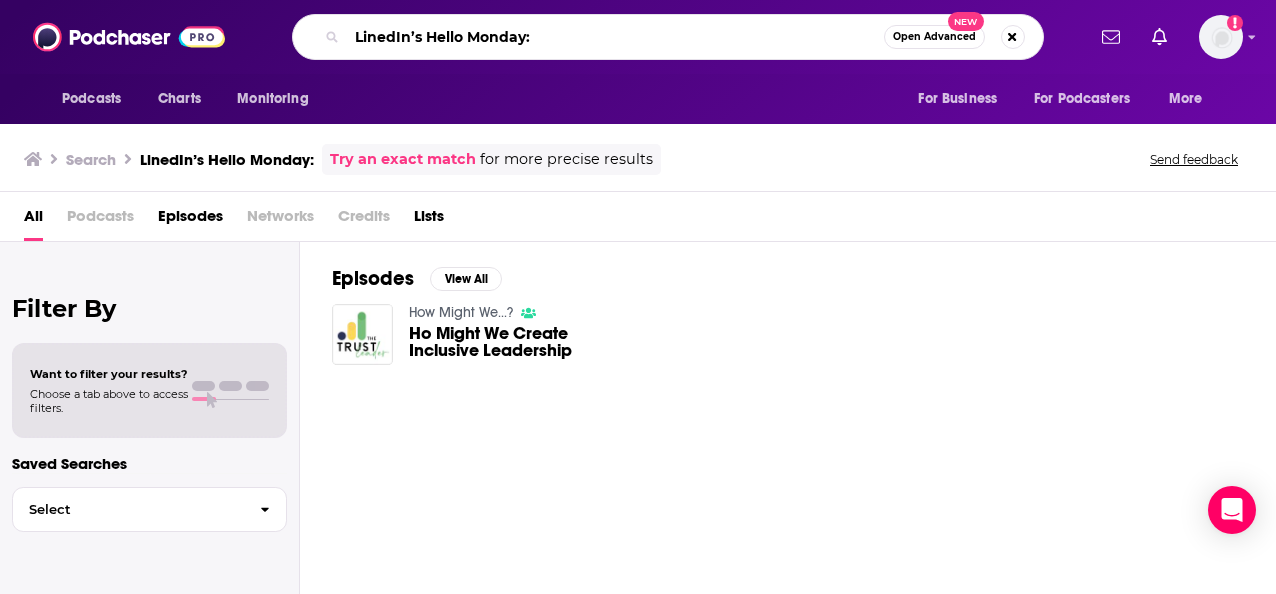 drag, startPoint x: 428, startPoint y: 35, endPoint x: 306, endPoint y: 47, distance: 122.588745 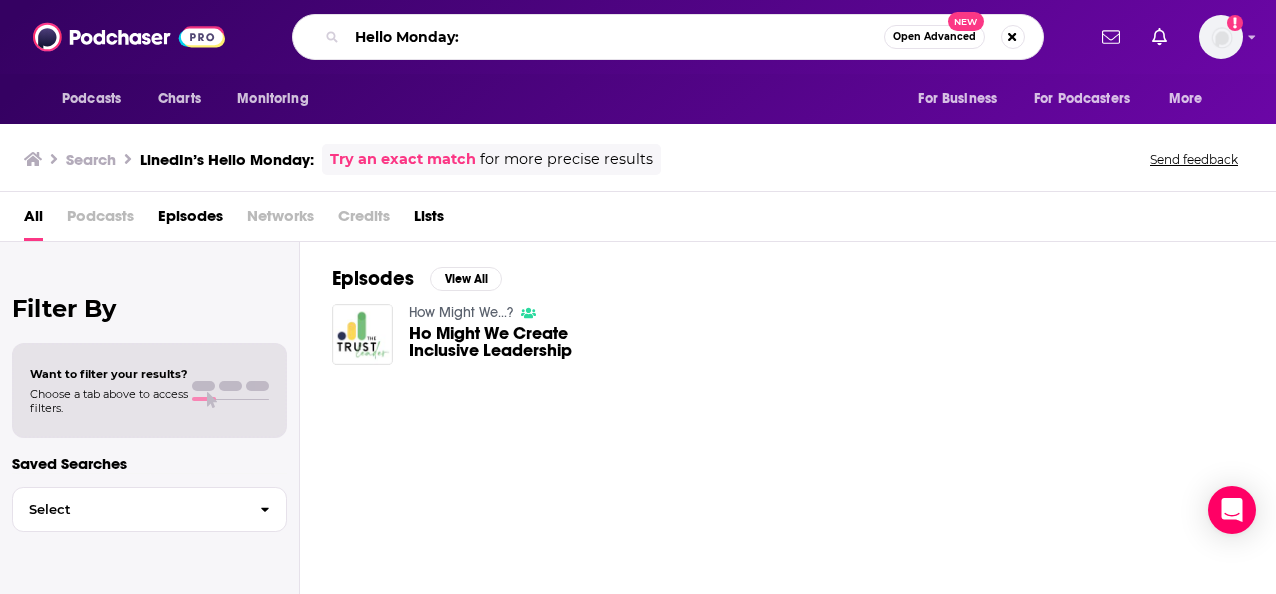 type on "Hello Monday:" 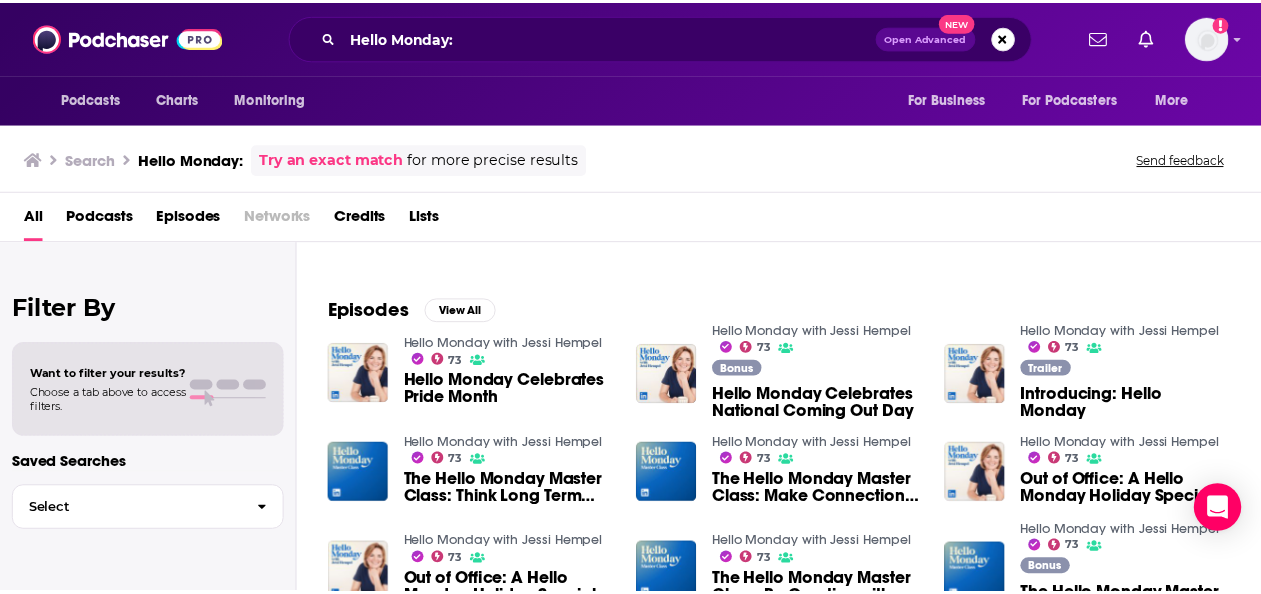 scroll, scrollTop: 63, scrollLeft: 0, axis: vertical 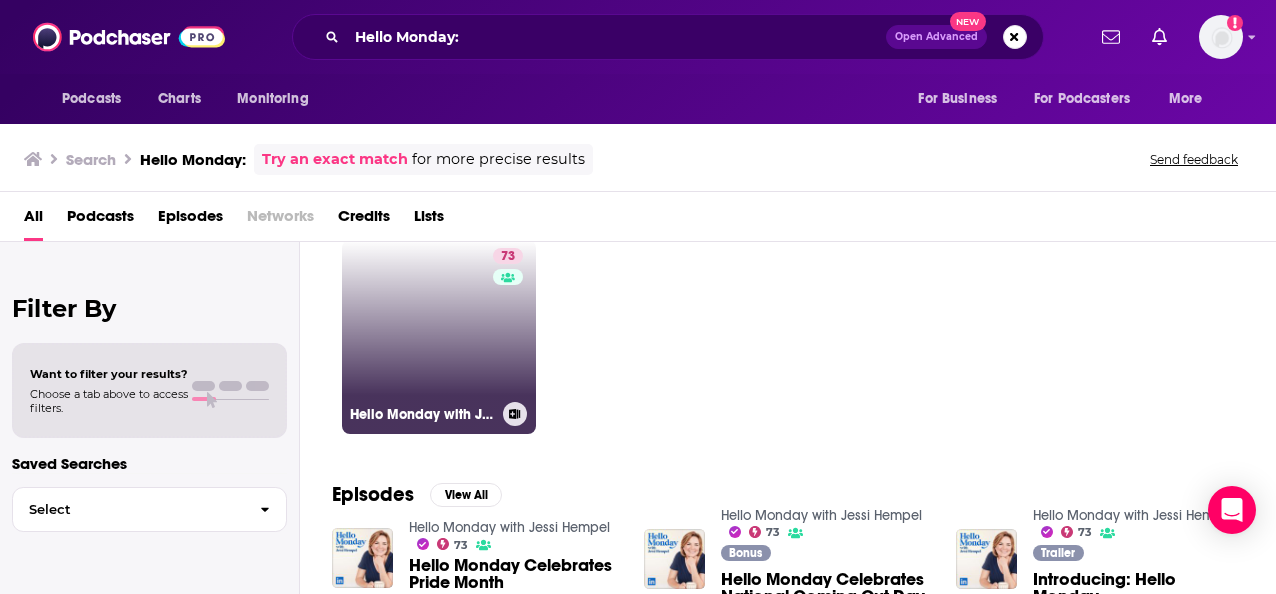 click on "73 Hello Monday with [PERSON]" at bounding box center [439, 337] 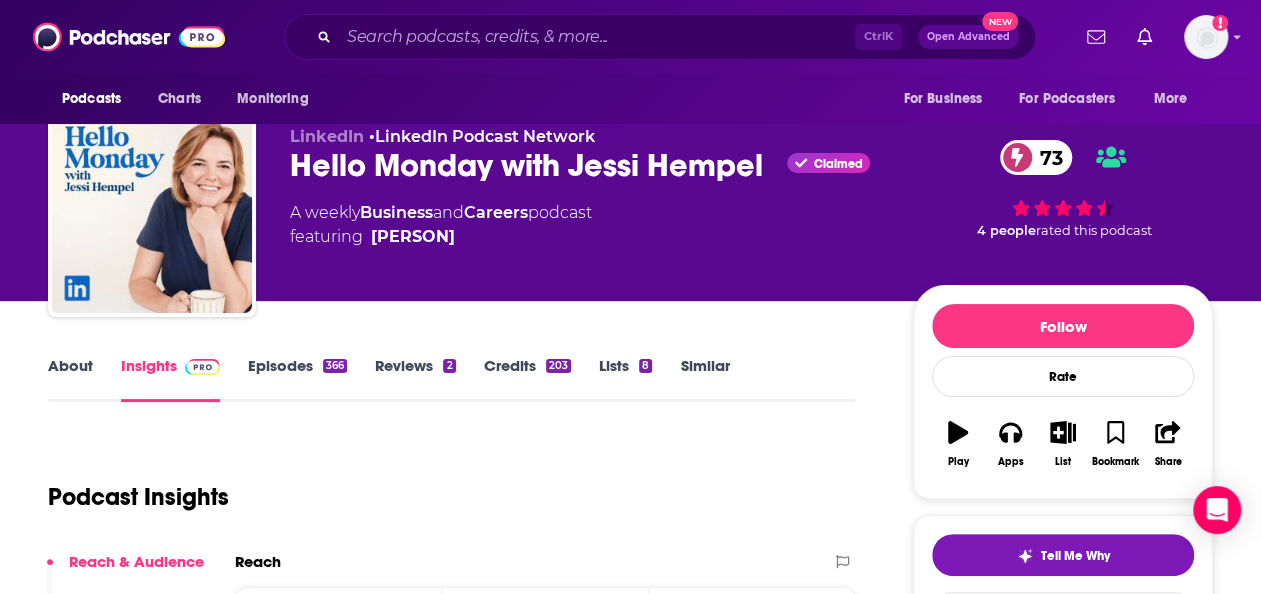 scroll, scrollTop: 16, scrollLeft: 0, axis: vertical 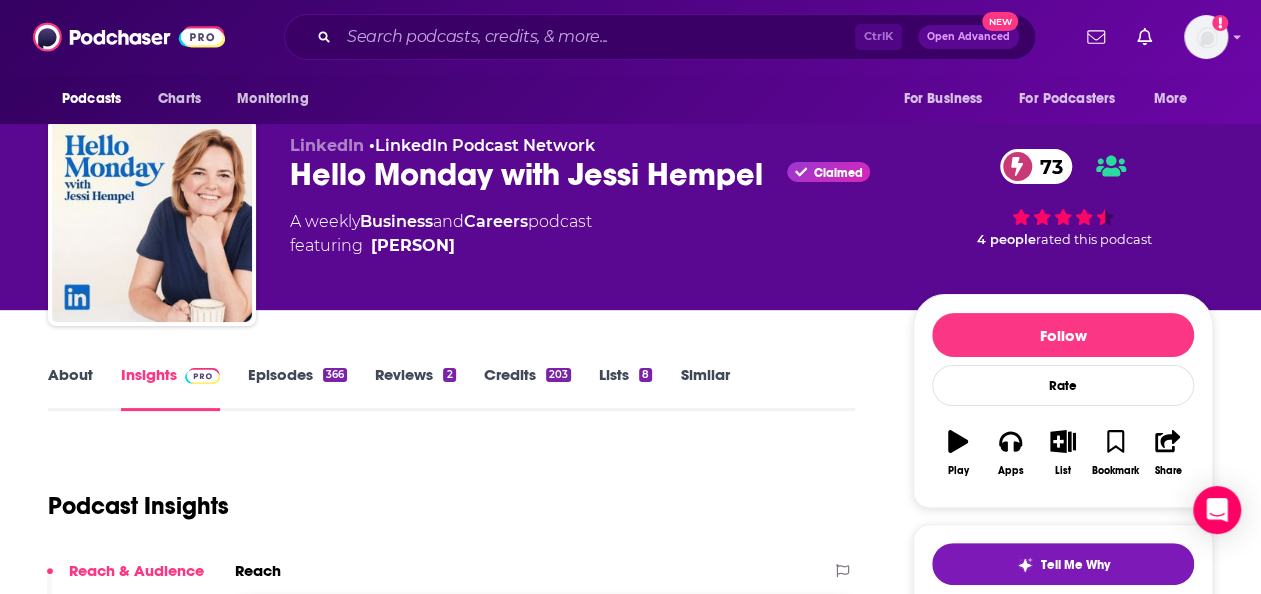 click on "About" at bounding box center [70, 388] 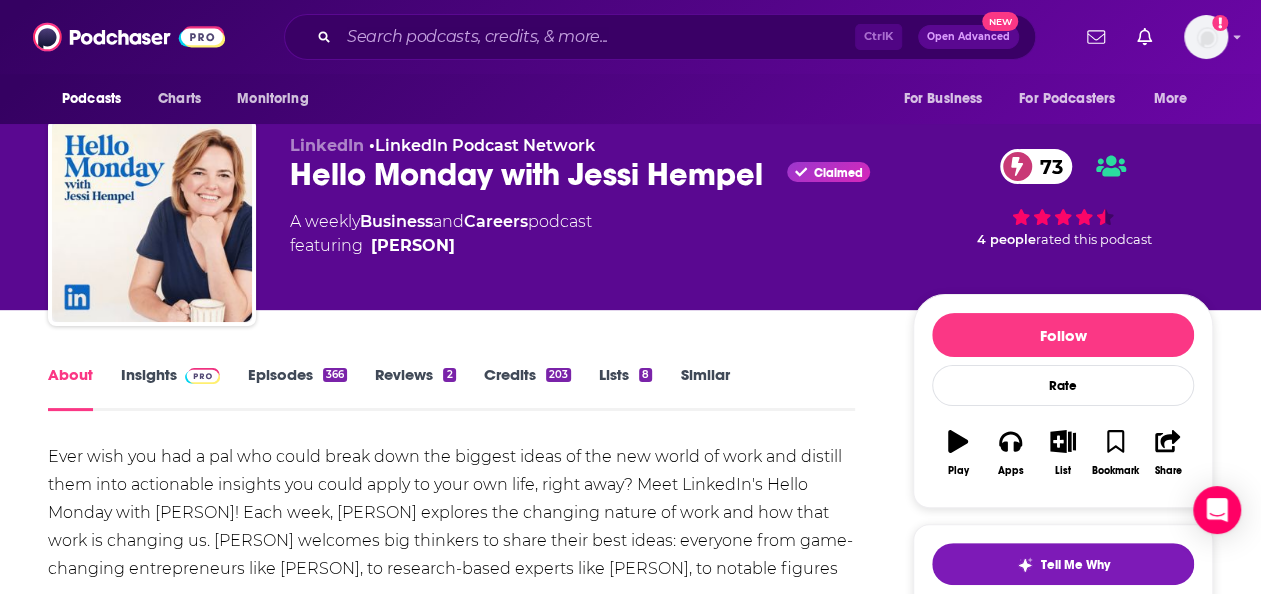 scroll, scrollTop: 0, scrollLeft: 0, axis: both 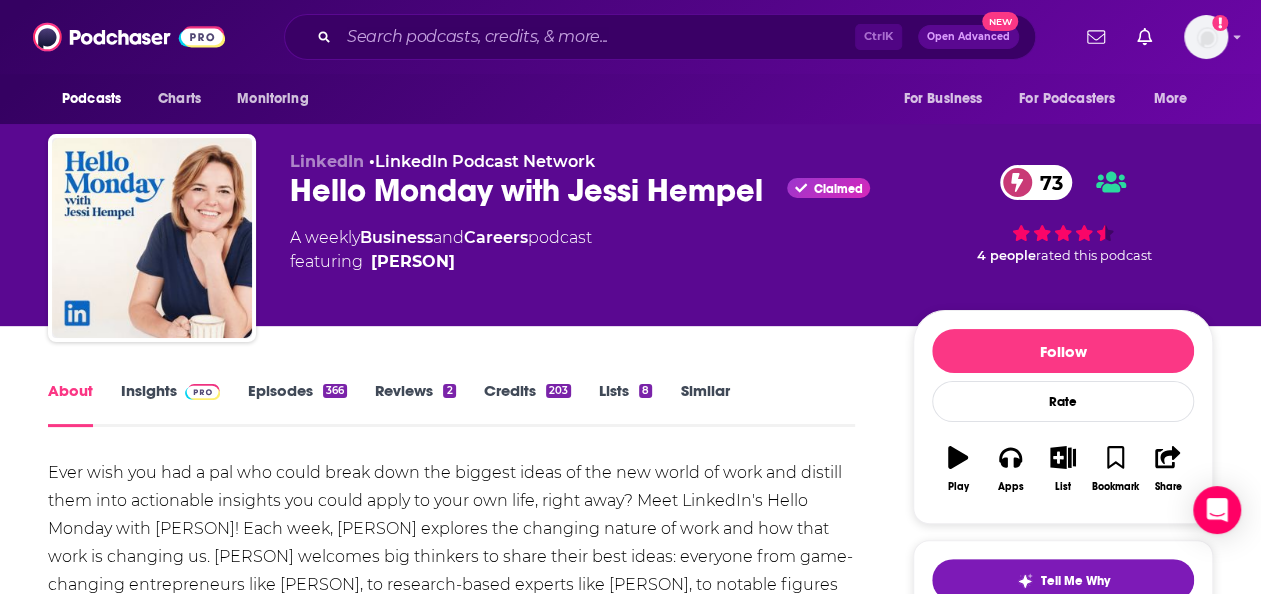 click on "About" at bounding box center [70, 404] 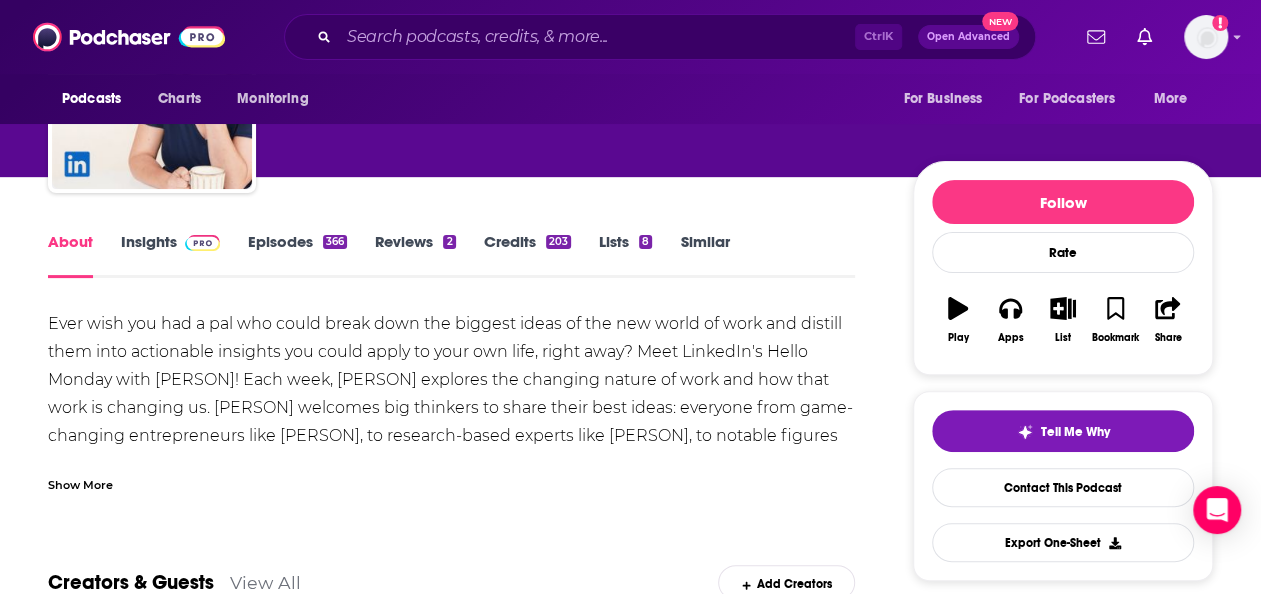 scroll, scrollTop: 150, scrollLeft: 0, axis: vertical 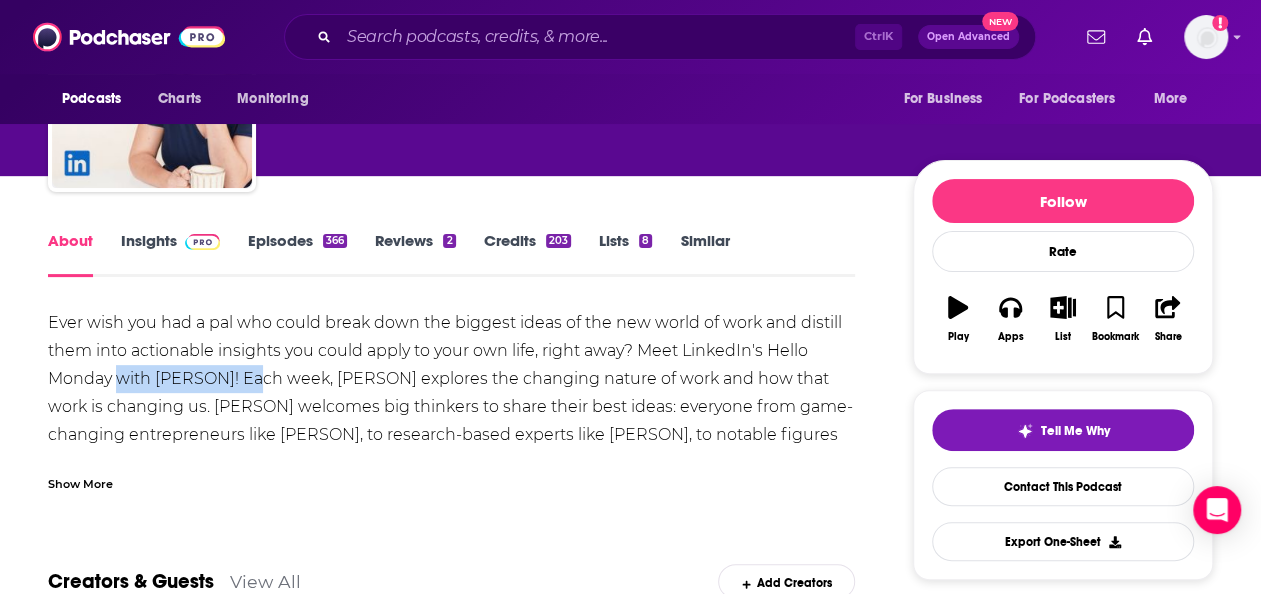 drag, startPoint x: 262, startPoint y: 376, endPoint x: 117, endPoint y: 377, distance: 145.00345 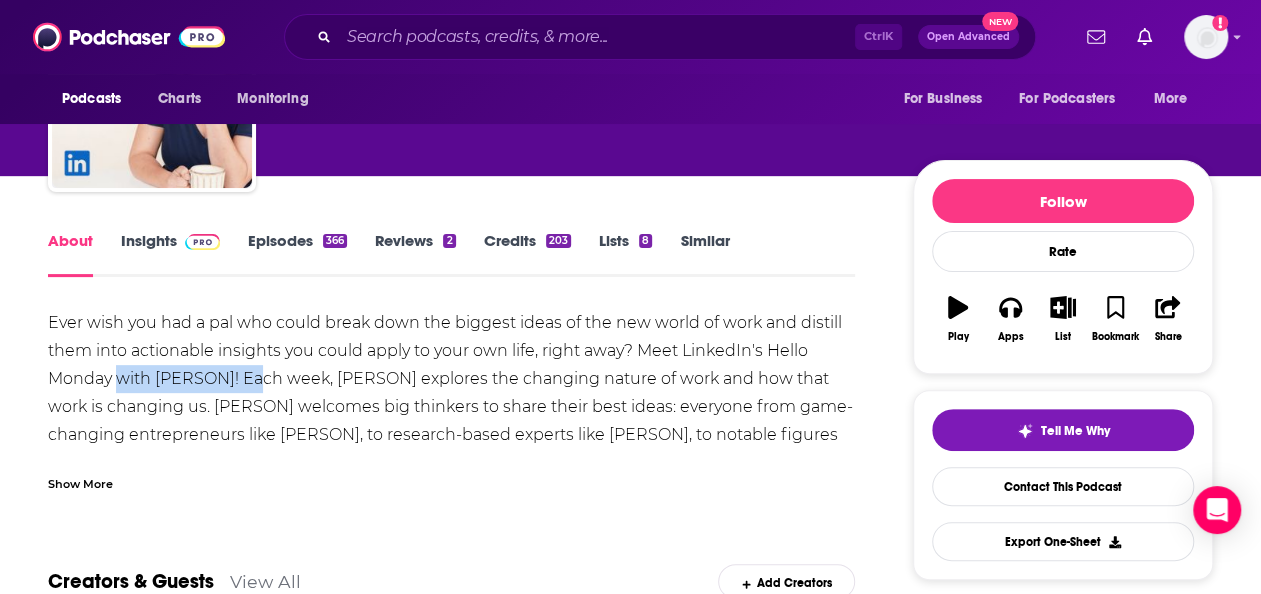 click on "Ever wish you had a pal who could break down the biggest ideas of the new world of work and distill them into actionable insights you could apply to your own life, right away? Meet LinkedIn's Hello Monday with [PERSON]! Each week, [PERSON] explores the changing nature of work and how that work is changing us. [PERSON] welcomes big thinkers to share their best ideas: everyone from game-changing entrepreneurs like [PERSON], to research-based experts like [PERSON], to notable figures like [PERSON] and [PERSON]. Start your week by joining us every Monday for a dose of fresh ideas, then join us in community and conversation on LinkedIn. New episodes weekly." at bounding box center (451, 421) 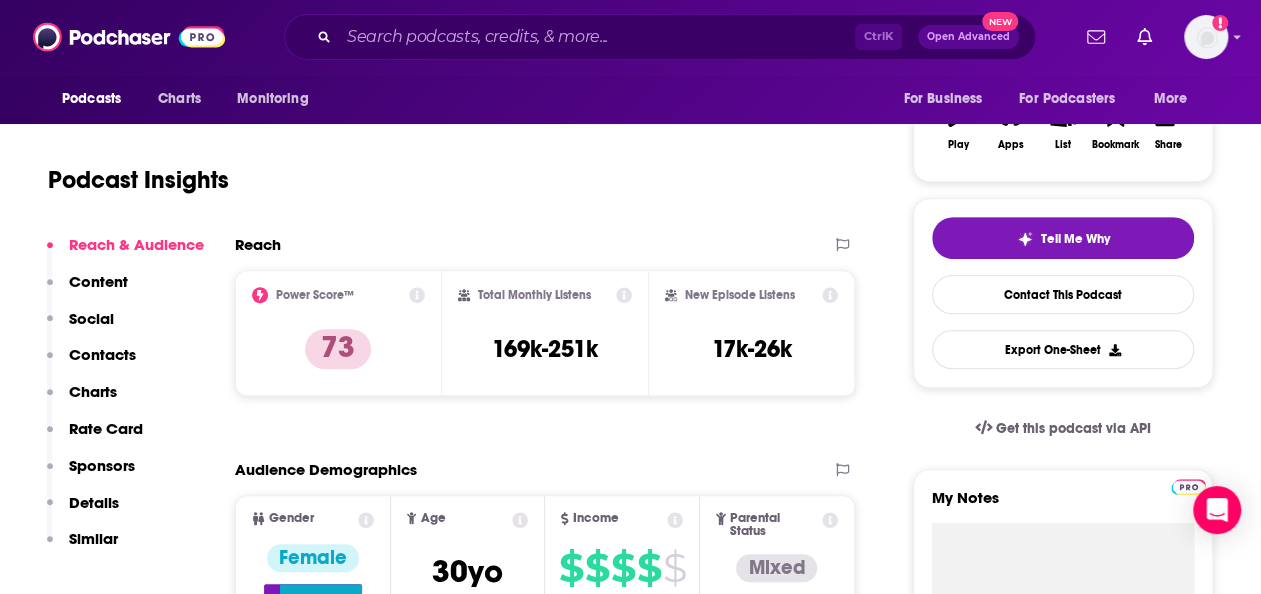 scroll, scrollTop: 0, scrollLeft: 0, axis: both 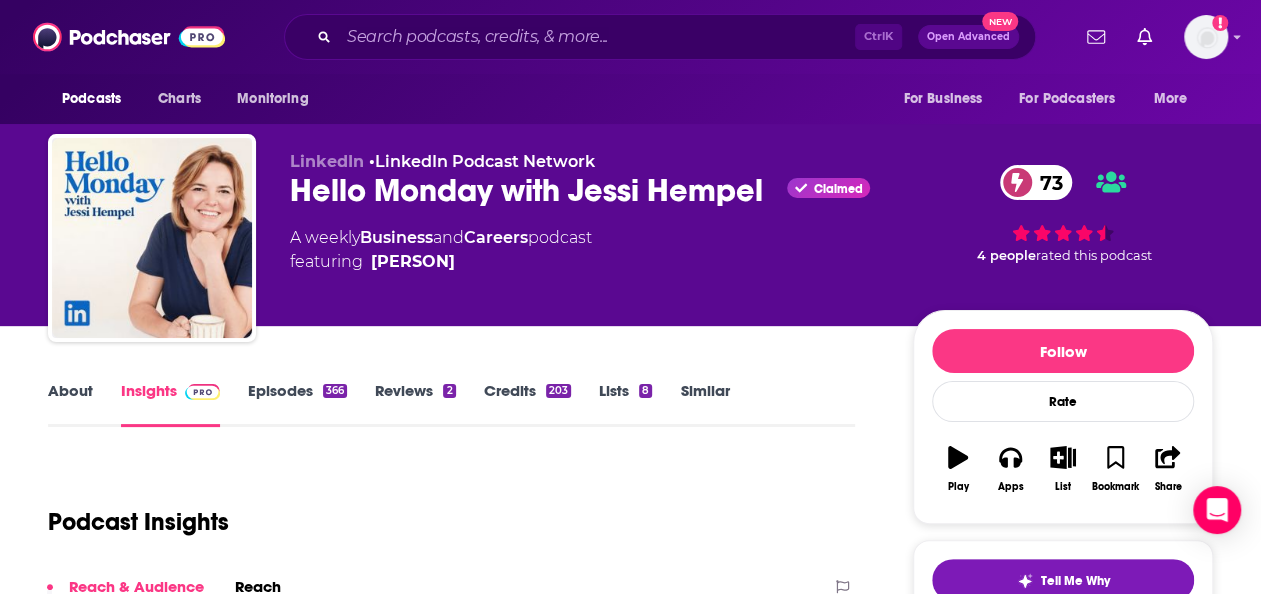 click on "Episodes 366" at bounding box center (297, 404) 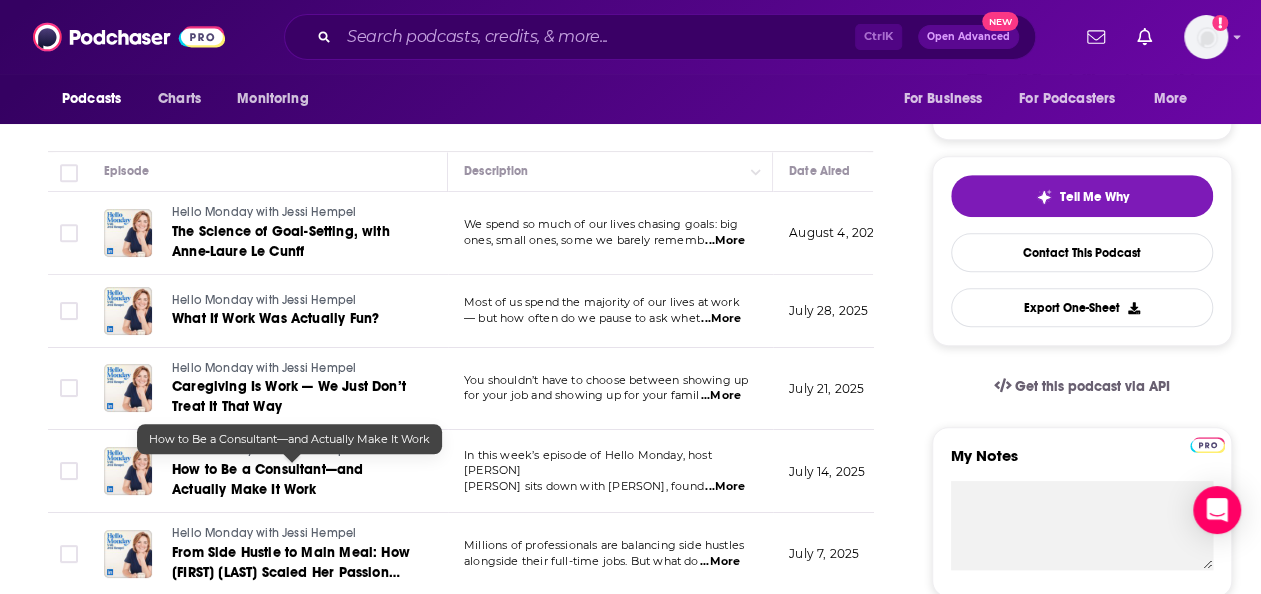scroll, scrollTop: 471, scrollLeft: 0, axis: vertical 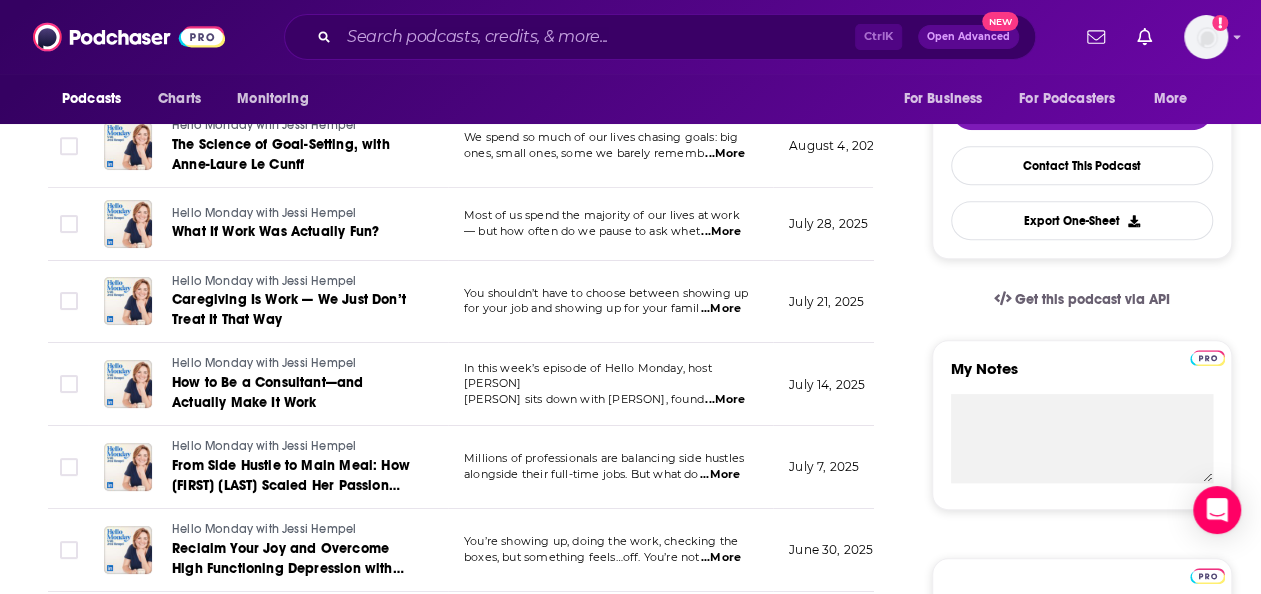 click on "...More" at bounding box center (721, 232) 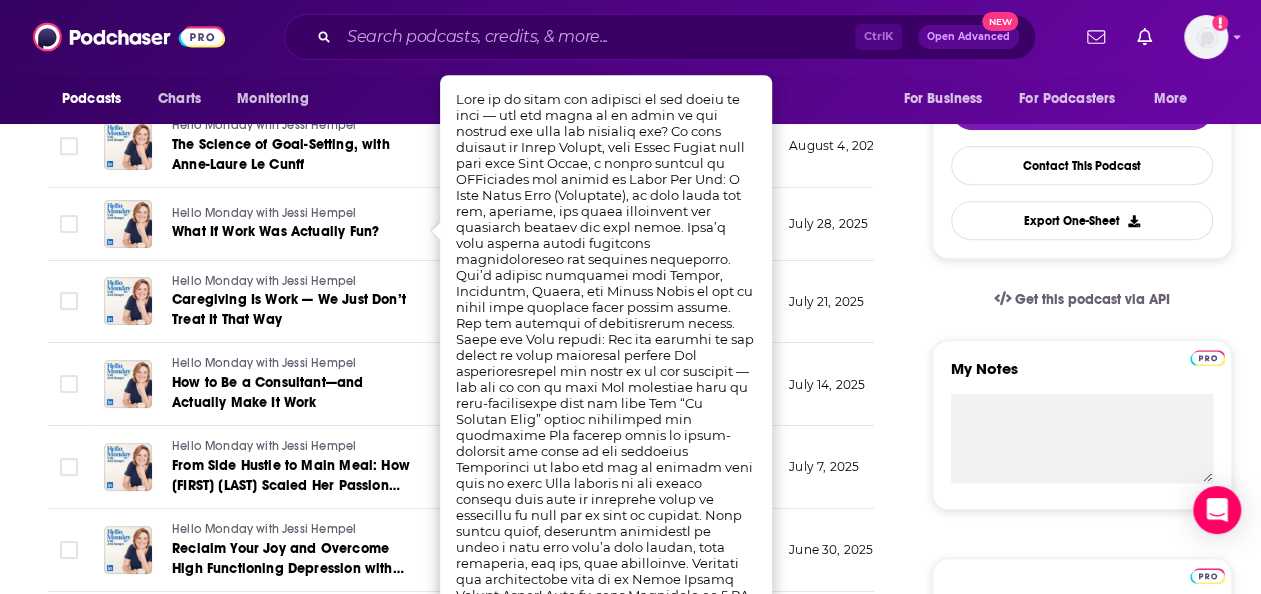 click on "About Insights Episodes 366 Reviews 2 Credits 203 Lists 8 Similar Episodes of Hello Monday By Date Table Episode Description Date Aired Reach Episode Guests Length Hello Monday with [PERSON] The Science of Goal-Setting, with [PERSON] We spend so much of our lives chasing goals: big ones, small ones, some we barely rememb ...More August 4, 2025 Pending [PERSON] 32:44 s Hello Monday with [PERSON] What If Work Was Actually Fun? Most of us spend the majority of our lives at work — but how often do we pause to ask whet ...More July 28, 2025 7.3k-11k [PERSON] 32:17 s Hello Monday with [PERSON] Caregiving Is Work — We Just Don’t Treat It That Way You shouldn’t have to choose between showing up for your job and showing up for your famil ...More July 21, 2025 19k-28k [PERSON] 33:07 s Hello Monday with [PERSON] How to Be a Consultant—and Actually Make It Work In this week’s episode of Hello Monday, host [PERSON] sits down with [PERSON], found" at bounding box center [474, 1219] 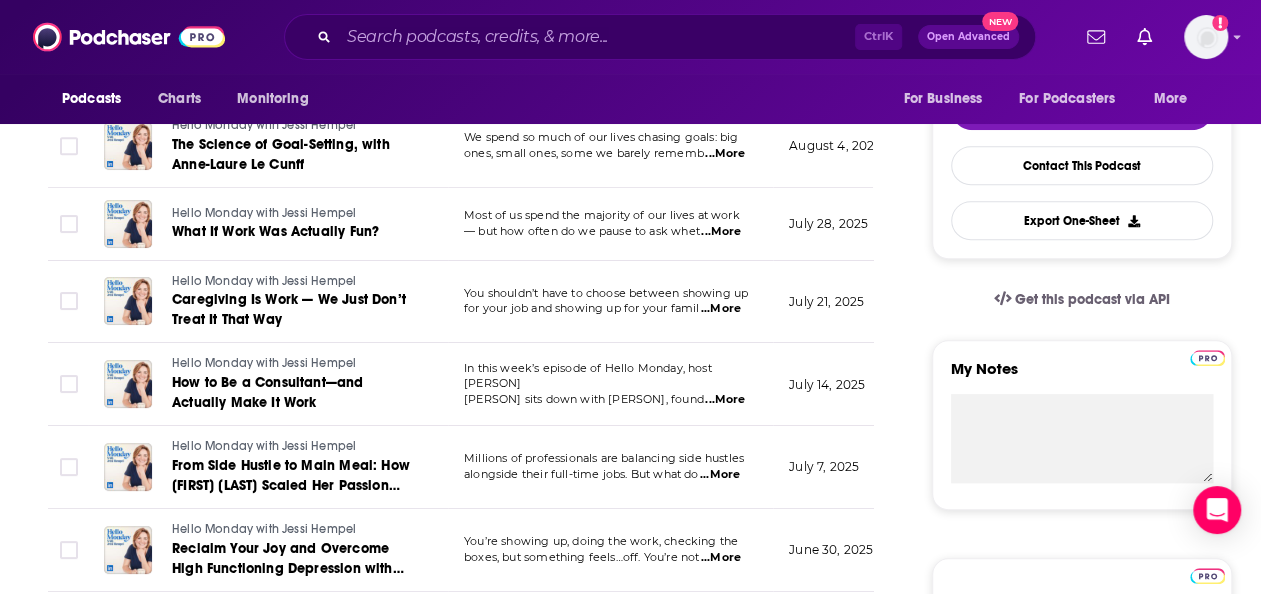 scroll, scrollTop: 262, scrollLeft: 0, axis: vertical 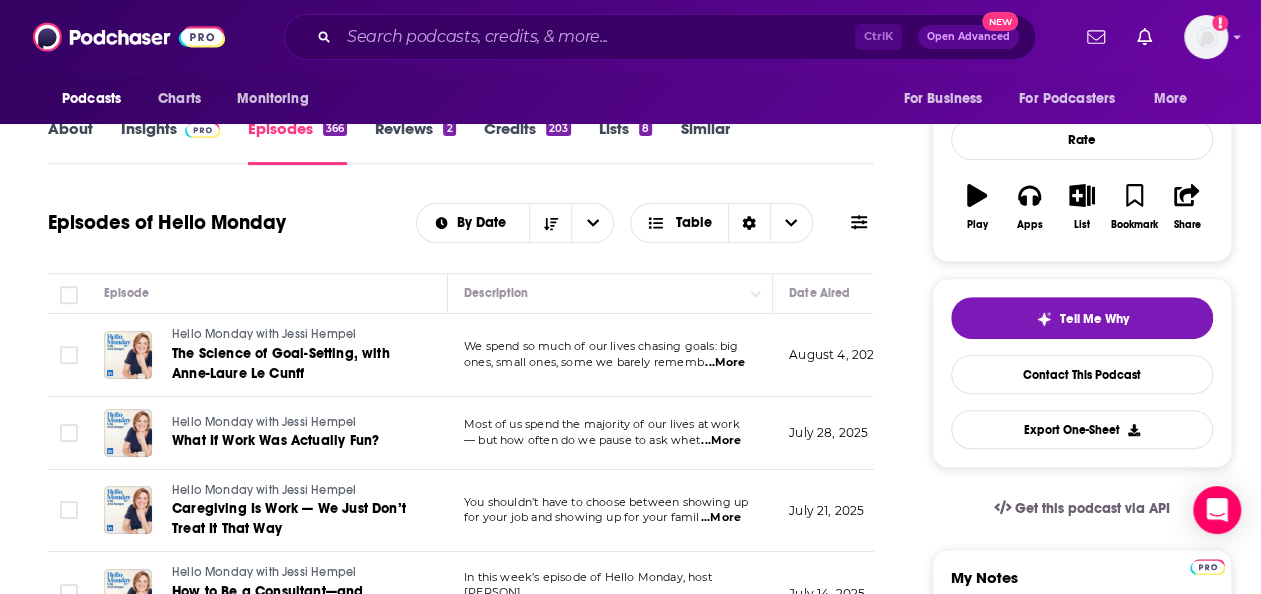 click on "...More" at bounding box center [725, 363] 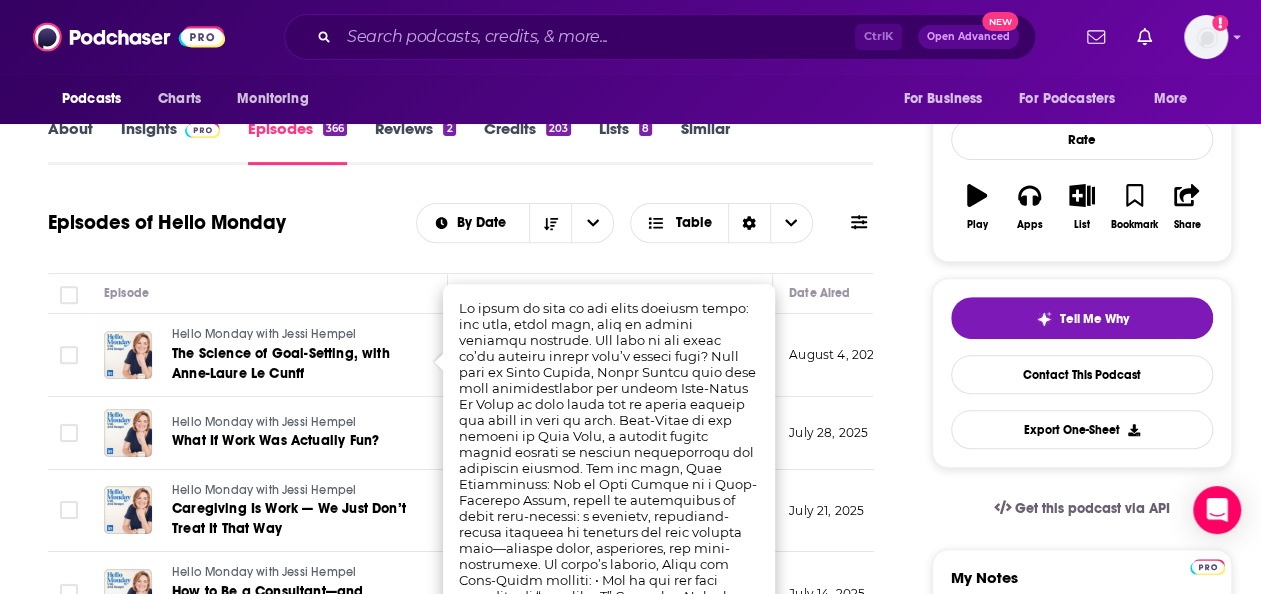 click on "About Insights Episodes 366 Reviews 2 Credits 203 Lists 8 Similar Episodes of Hello Monday By Date Table Episode Description Date Aired Reach Episode Guests Length Hello Monday with [PERSON] The Science of Goal-Setting, with [PERSON] We spend so much of our lives chasing goals: big ones, small ones, some we barely rememb ...More August 4, 2025 Pending [PERSON] 32:44 s Hello Monday with [PERSON] What If Work Was Actually Fun? Most of us spend the majority of our lives at work — but how often do we pause to ask whet ...More July 28, 2025 7.3k-11k [PERSON] 32:17 s Hello Monday with [PERSON] Caregiving Is Work — We Just Don’t Treat It That Way You shouldn’t have to choose between showing up for your job and showing up for your famil ...More July 21, 2025 19k-28k [PERSON] 33:07 s Hello Monday with [PERSON] How to Be a Consultant—and Actually Make It Work In this week’s episode of Hello Monday, host [PERSON] sits down with [PERSON], found" at bounding box center [474, 1428] 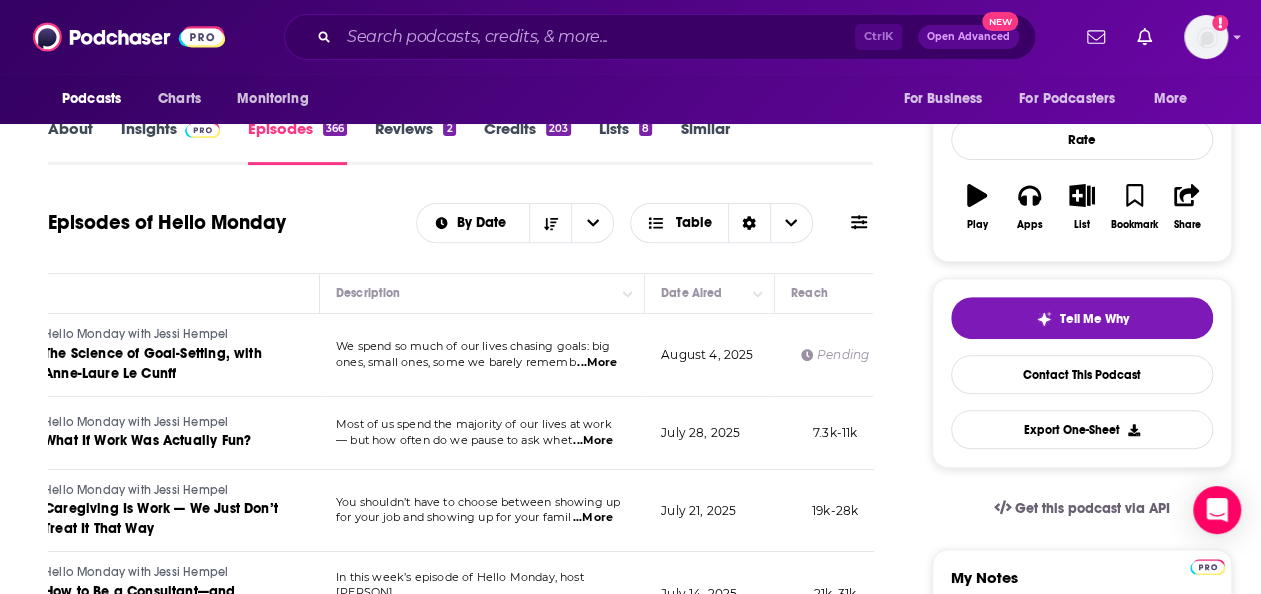 scroll, scrollTop: 0, scrollLeft: 0, axis: both 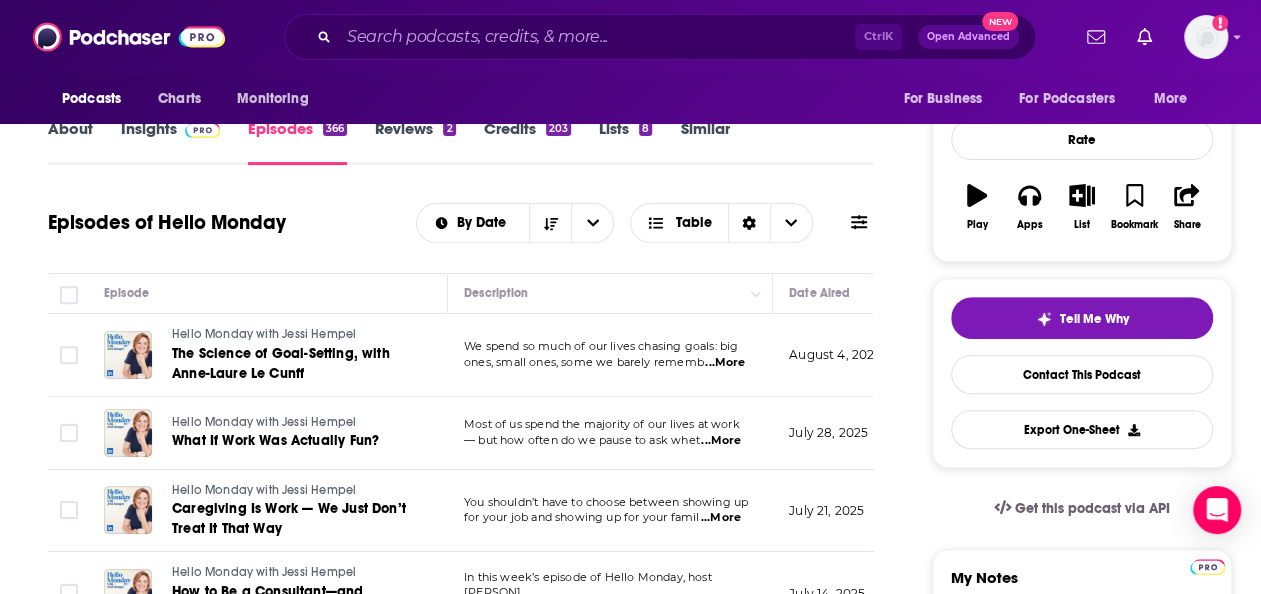 click on "Most of us spend the majority of our lives at work — but how often do we pause to ask whet  ...More" at bounding box center (610, 433) 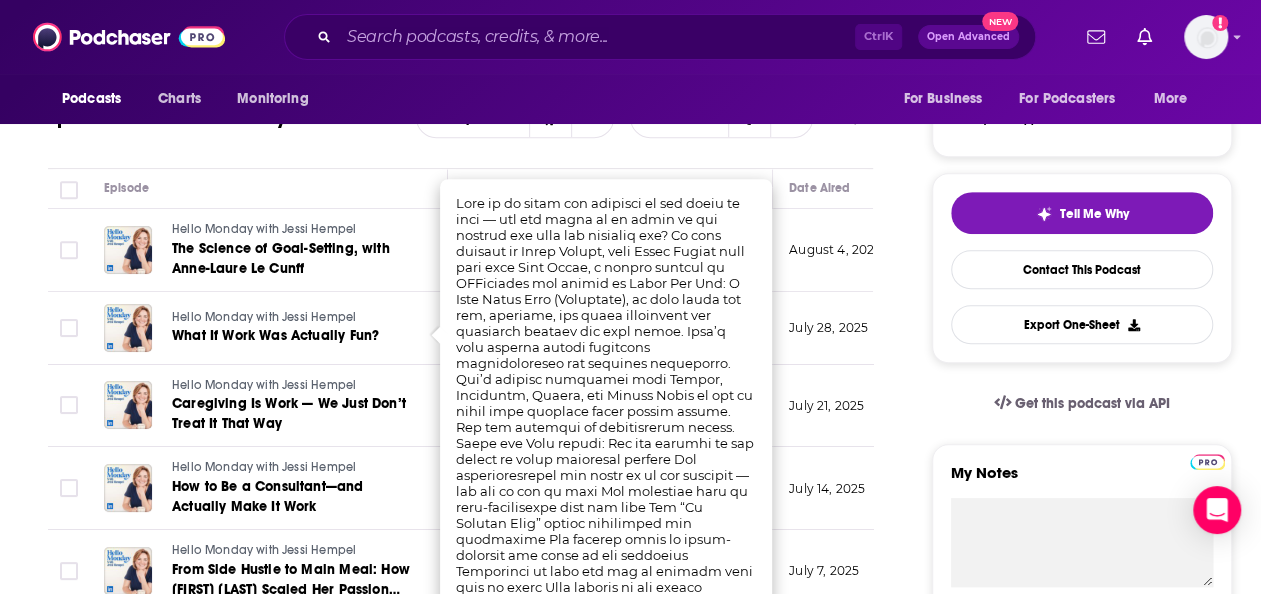 scroll, scrollTop: 370, scrollLeft: 0, axis: vertical 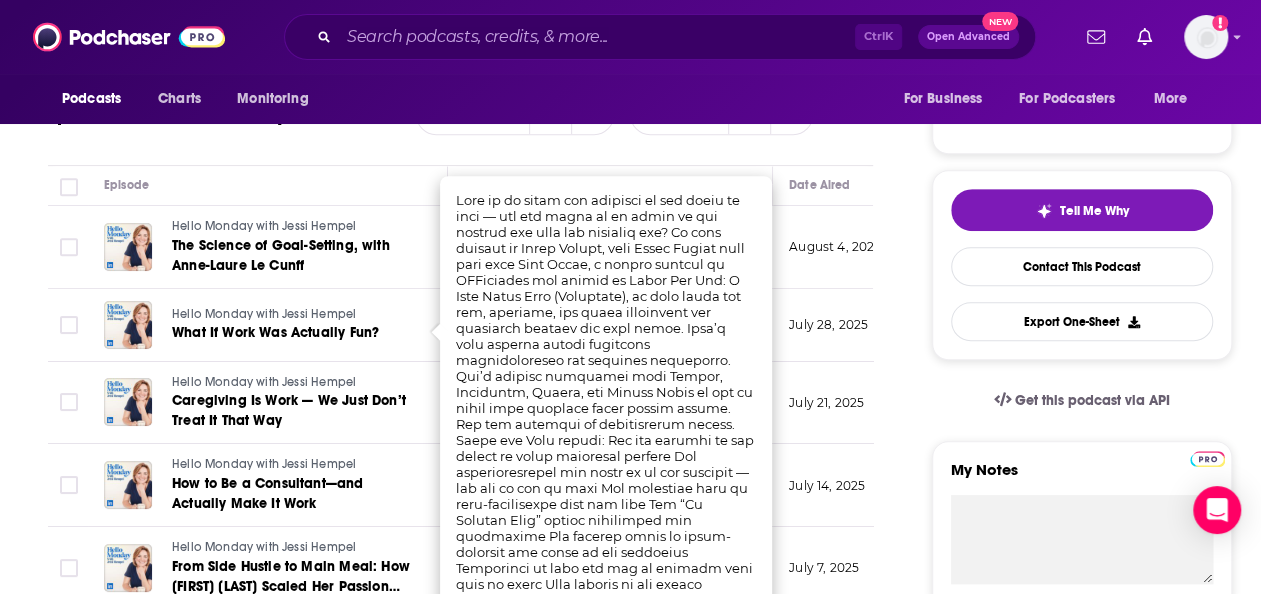 click on "About Insights Episodes 366 Reviews 2 Credits 203 Lists 8 Similar Episodes of Hello Monday By Date Table Episode Description Date Aired Reach Episode Guests Length Hello Monday with [PERSON] The Science of Goal-Setting, with [PERSON] We spend so much of our lives chasing goals: big ones, small ones, some we barely rememb ...More August 4, 2025 Pending [PERSON] 32:44 s Hello Monday with [PERSON] What If Work Was Actually Fun? Most of us spend the majority of our lives at work — but how often do we pause to ask whet ...More July 28, 2025 7.3k-11k [PERSON] 32:17 s Hello Monday with [PERSON] Caregiving Is Work — We Just Don’t Treat It That Way You shouldn’t have to choose between showing up for your job and showing up for your famil ...More July 21, 2025 19k-28k [PERSON] 33:07 s Hello Monday with [PERSON] How to Be a Consultant—and Actually Make It Work In this week’s episode of Hello Monday, host [PERSON] sits down with [PERSON], found" at bounding box center (474, 1320) 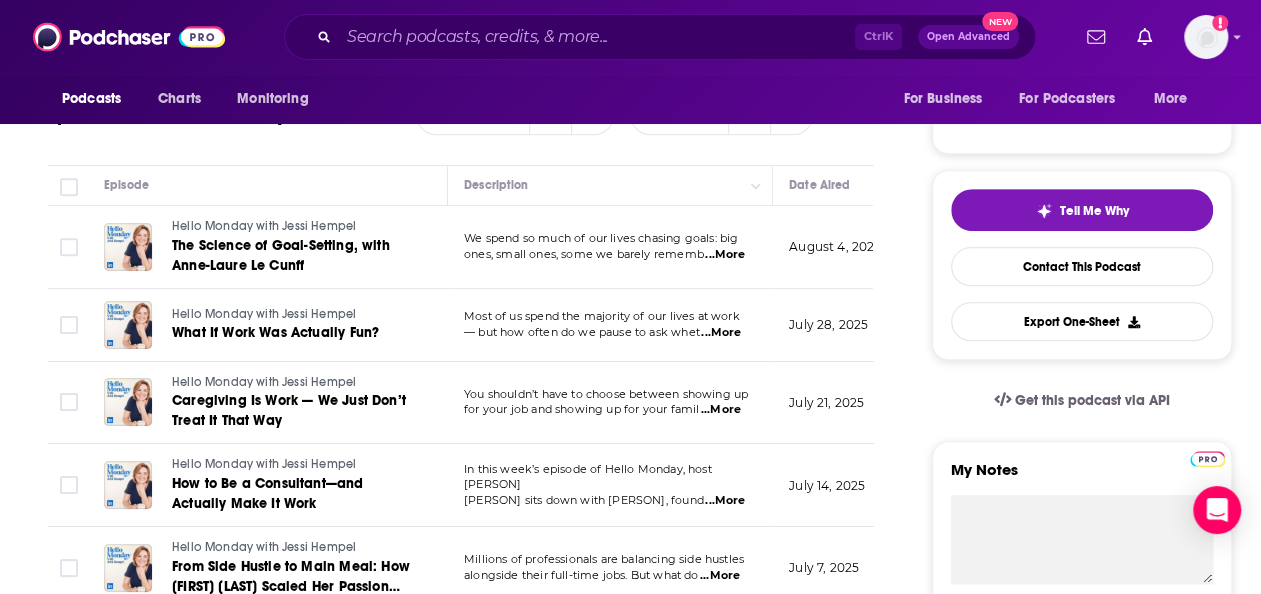 click on "...More" at bounding box center [721, 410] 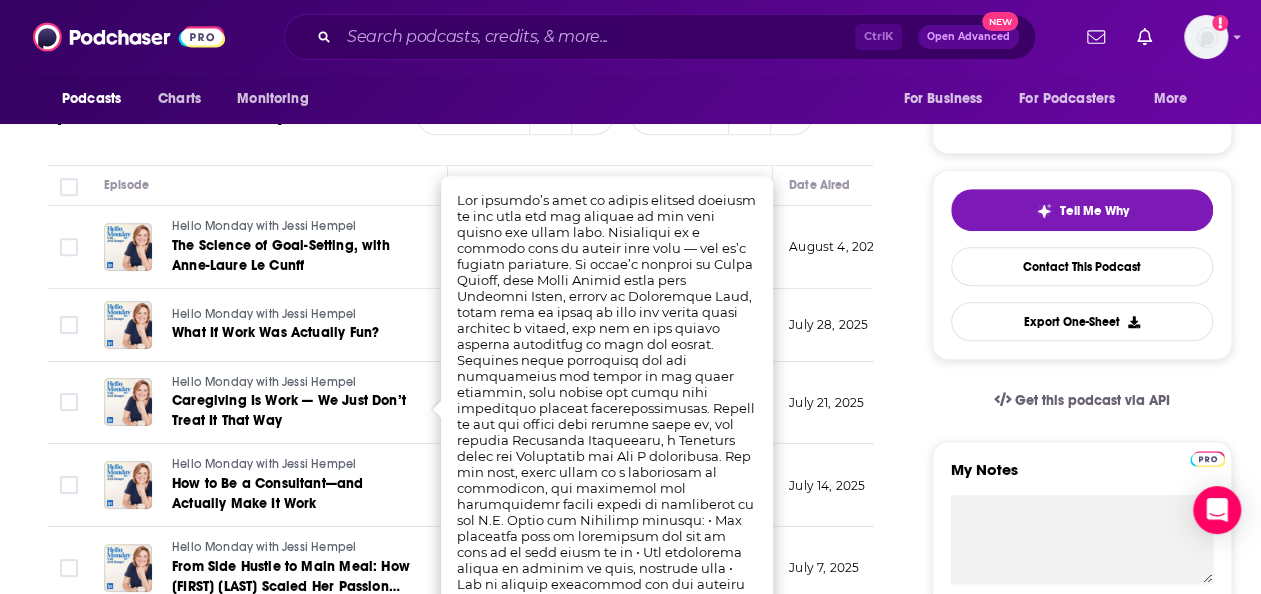 click on "About Insights Episodes 366 Reviews 2 Credits 203 Lists 8 Similar Episodes of Hello Monday By Date Table Episode Description Date Aired Reach Episode Guests Length Hello Monday with [PERSON] The Science of Goal-Setting, with [PERSON] We spend so much of our lives chasing goals: big ones, small ones, some we barely rememb ...More August 4, 2025 Pending [PERSON] 32:44 s Hello Monday with [PERSON] What If Work Was Actually Fun? Most of us spend the majority of our lives at work — but how often do we pause to ask whet ...More July 28, 2025 7.3k-11k [PERSON] 32:17 s Hello Monday with [PERSON] Caregiving Is Work — We Just Don’t Treat It That Way You shouldn’t have to choose between showing up for your job and showing up for your famil ...More July 21, 2025 19k-28k [PERSON] 33:07 s Hello Monday with [PERSON] How to Be a Consultant—and Actually Make It Work In this week’s episode of Hello Monday, host [PERSON] sits down with [PERSON], found" at bounding box center (474, 1320) 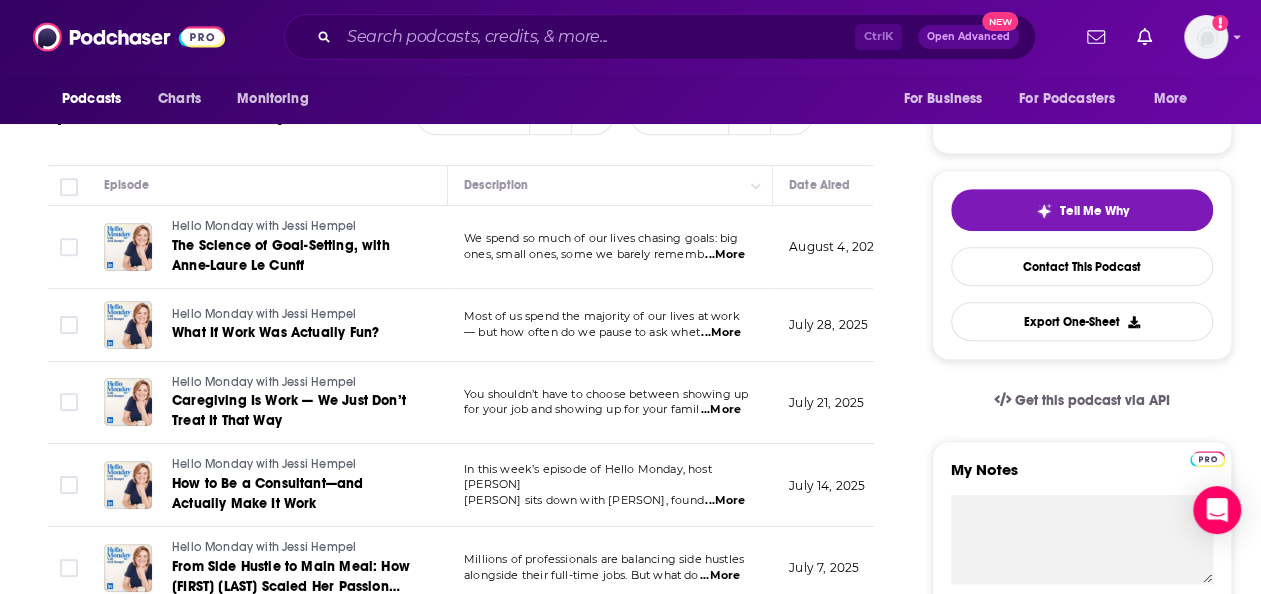 click on "...More" at bounding box center (725, 501) 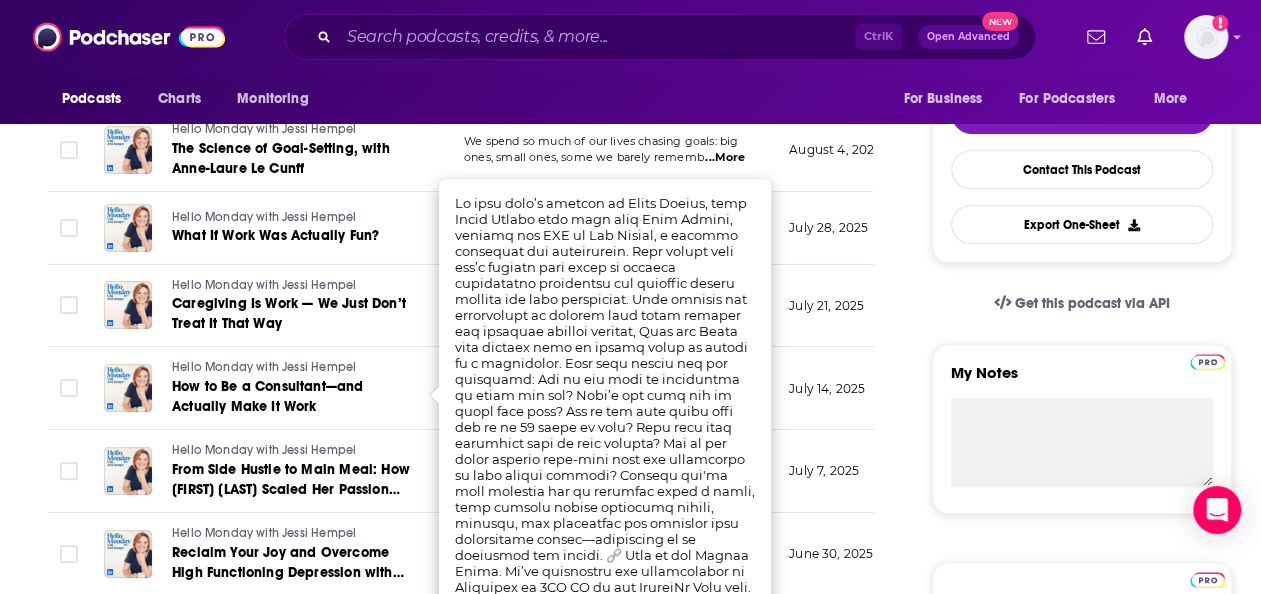 scroll, scrollTop: 468, scrollLeft: 0, axis: vertical 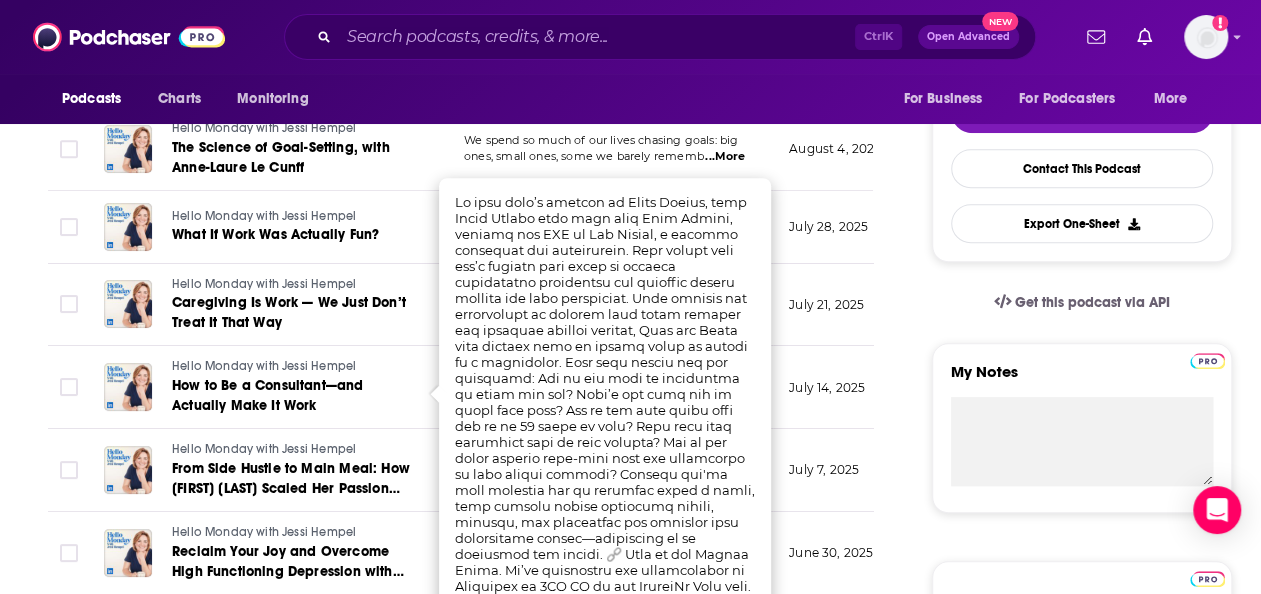 click on "About Insights Episodes 366 Reviews 2 Credits 203 Lists 8 Similar Episodes of Hello Monday By Date Table Episode Description Date Aired Reach Episode Guests Length Hello Monday with [PERSON] The Science of Goal-Setting, with [PERSON] We spend so much of our lives chasing goals: big ones, small ones, some we barely rememb ...More August 4, 2025 Pending [PERSON] 32:44 s Hello Monday with [PERSON] What If Work Was Actually Fun? Most of us spend the majority of our lives at work — but how often do we pause to ask whet ...More July 28, 2025 7.3k-11k [PERSON] 32:17 s Hello Monday with [PERSON] Caregiving Is Work — We Just Don’t Treat It That Way You shouldn’t have to choose between showing up for your job and showing up for your famil ...More July 21, 2025 19k-28k [PERSON] 33:07 s Hello Monday with [PERSON] How to Be a Consultant—and Actually Make It Work In this week’s episode of Hello Monday, host [PERSON] sits down with [PERSON], found" at bounding box center (474, 1222) 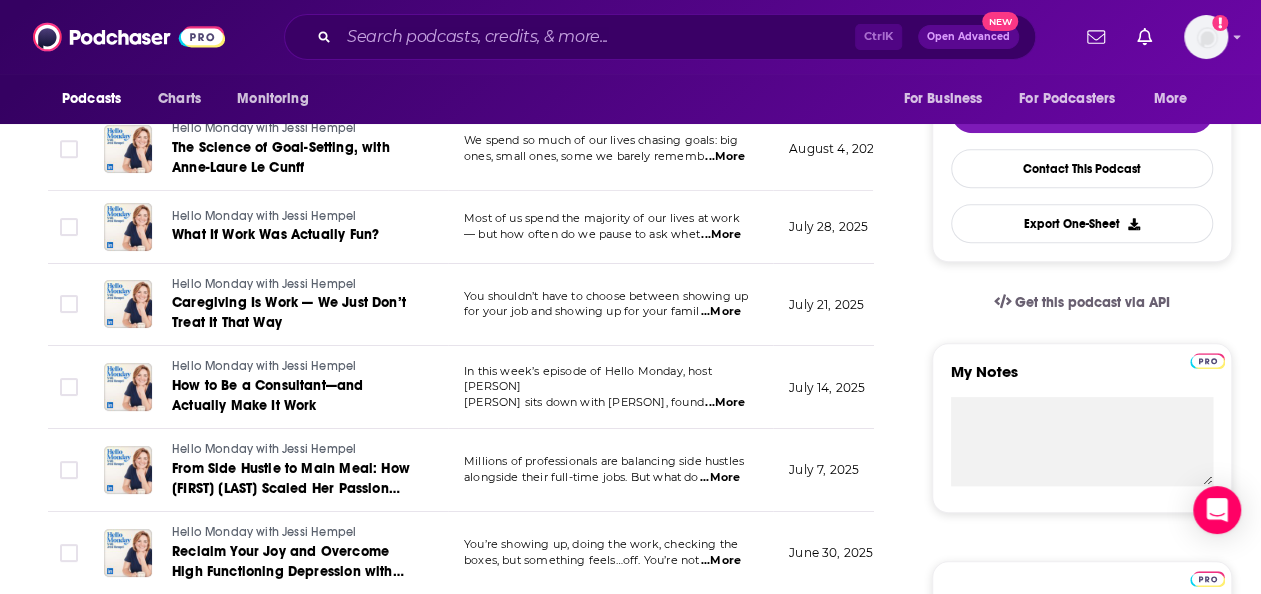 click on "...More" at bounding box center (720, 478) 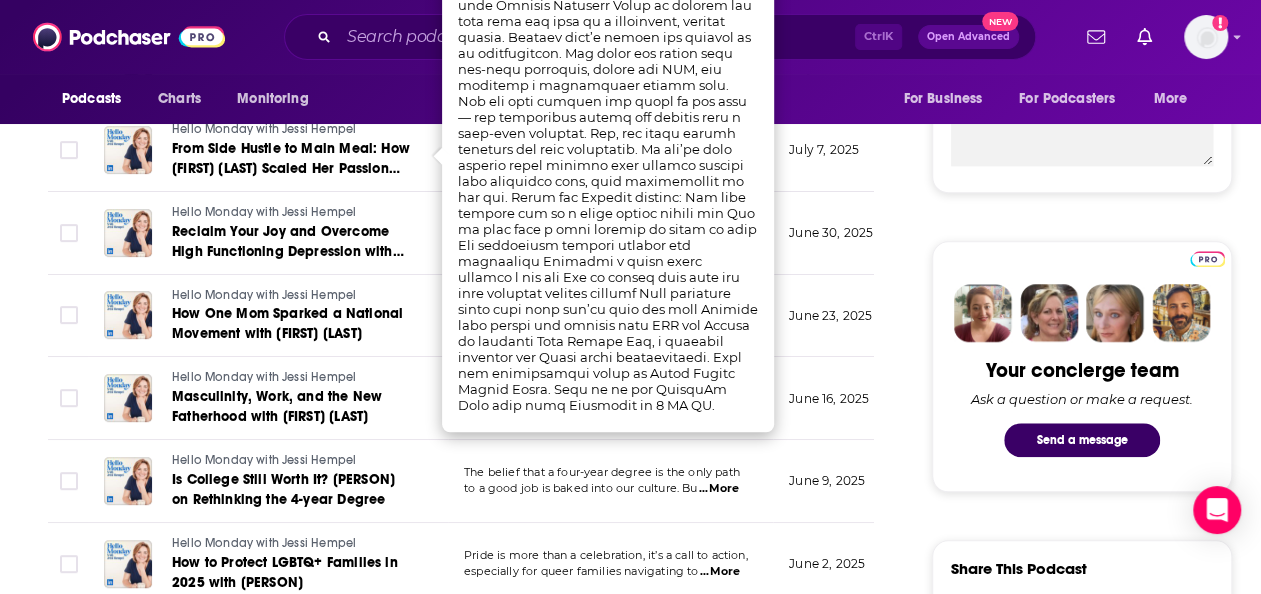scroll, scrollTop: 797, scrollLeft: 0, axis: vertical 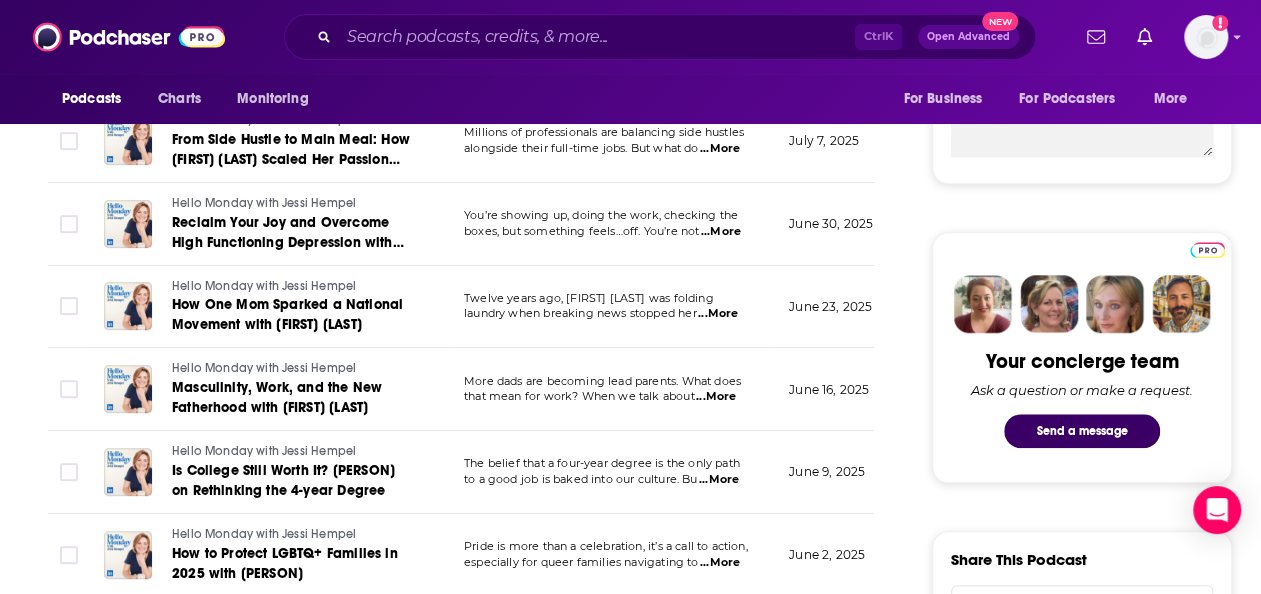 click on "Podcasts Charts Monitoring Ctrl K Open Advanced New For Business For Podcasters More Add a profile image Podcasts Charts Monitoring For Business For Podcasters More LinkedIn • LinkedIn Podcast Network Hello Monday with [PERSON] Claimed 73 A weekly Business and Careers podcast featuring [PERSON] 73 4 people rated this podcast LinkedIn • LinkedIn Podcast Network Hello Monday with [PERSON] Claimed 73 Episodes LinkedIn • LinkedIn Podcast Network Hello Monday with [PERSON] Claimed 73 A weekly Business and Careers podcast featuring [PERSON] 73 4 people rated this podcast Follow Rate Podcast Play Apps List Bookmark Share About Insights Episodes 366 Reviews 2 Credits 203 Lists 8 Similar Episodes of Hello Monday By Date Table Episode Description Date Aired Reach Episode Guests Length Hello Monday with [PERSON] The Science of Goal-Setting, with [PERSON] We spend so much of our lives chasing goals: big ...More August 4, 2025 Pending s s" at bounding box center (630, -500) 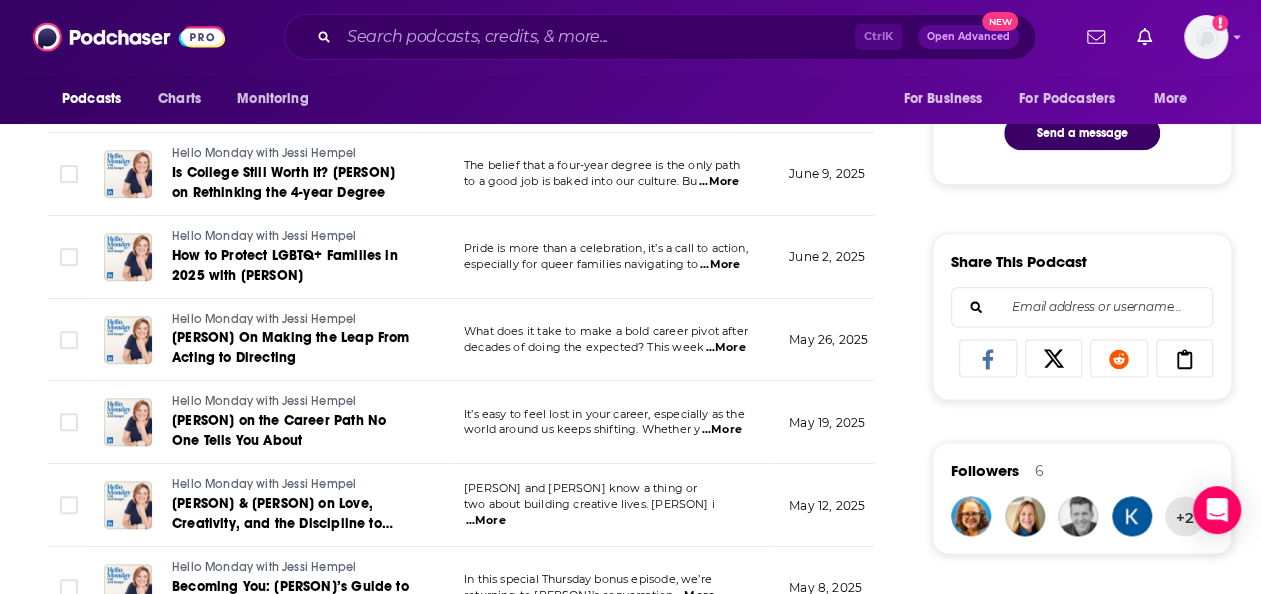 scroll, scrollTop: 1098, scrollLeft: 0, axis: vertical 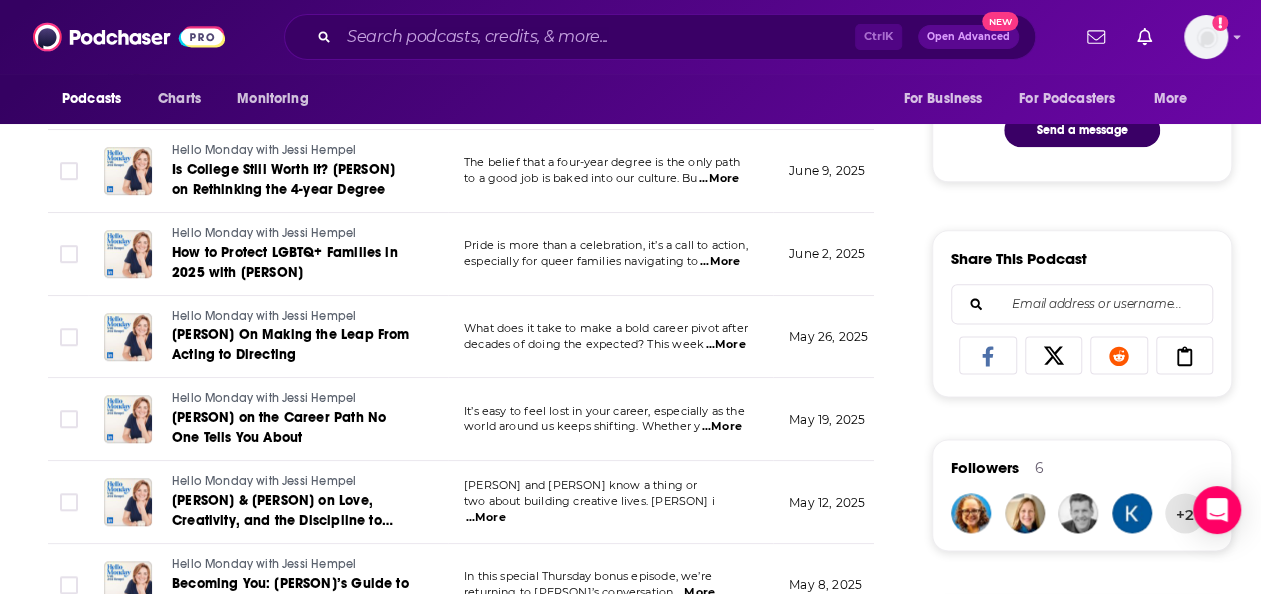 click on "...More" at bounding box center (722, 427) 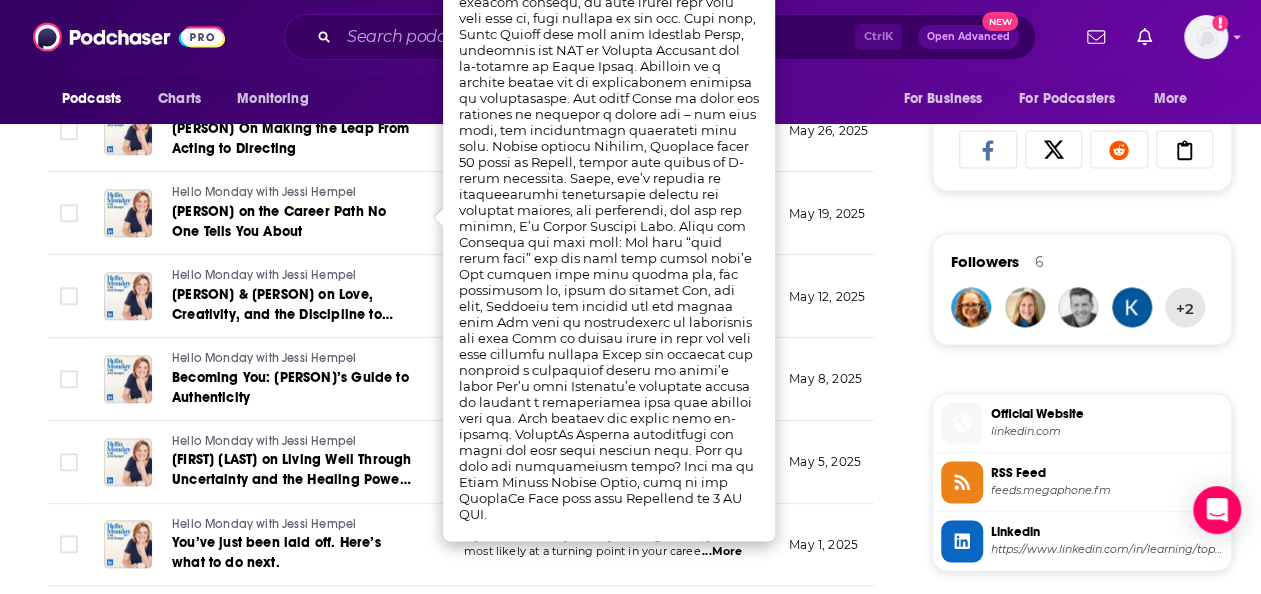 scroll, scrollTop: 1306, scrollLeft: 0, axis: vertical 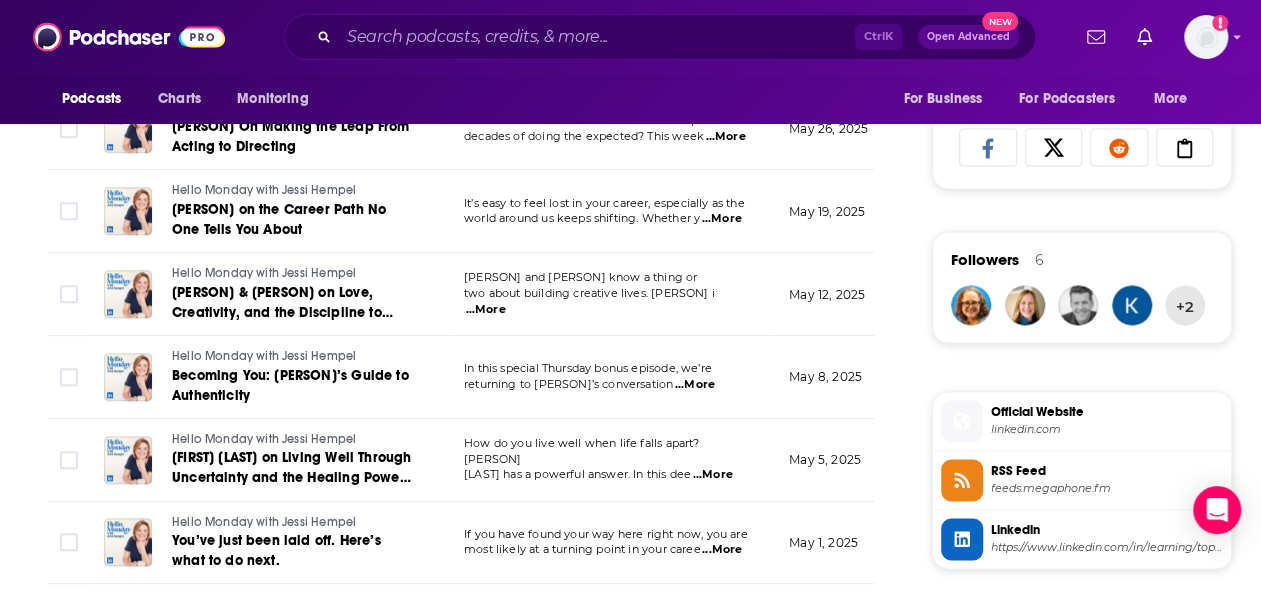 click on "About Insights Episodes 366 Reviews 2 Credits 203 Lists 8 Similar Episodes of Hello Monday By Date Table Episode Description Date Aired Reach Episode Guests Length Hello Monday with [PERSON] The Science of Goal-Setting, with [PERSON] We spend so much of our lives chasing goals: big ones, small ones, some we barely rememb ...More August 4, 2025 Pending [PERSON] 32:44 s Hello Monday with [PERSON] What If Work Was Actually Fun? Most of us spend the majority of our lives at work — but how often do we pause to ask whet ...More July 28, 2025 7.3k-11k [PERSON] 32:17 s Hello Monday with [PERSON] Caregiving Is Work — We Just Don’t Treat It That Way You shouldn’t have to choose between showing up for your job and showing up for your famil ...More July 21, 2025 19k-28k [PERSON] 33:07 s Hello Monday with [PERSON] How to Be a Consultant—and Actually Make It Work In this week’s episode of Hello Monday, host [PERSON] sits down with [PERSON], found" at bounding box center [474, 384] 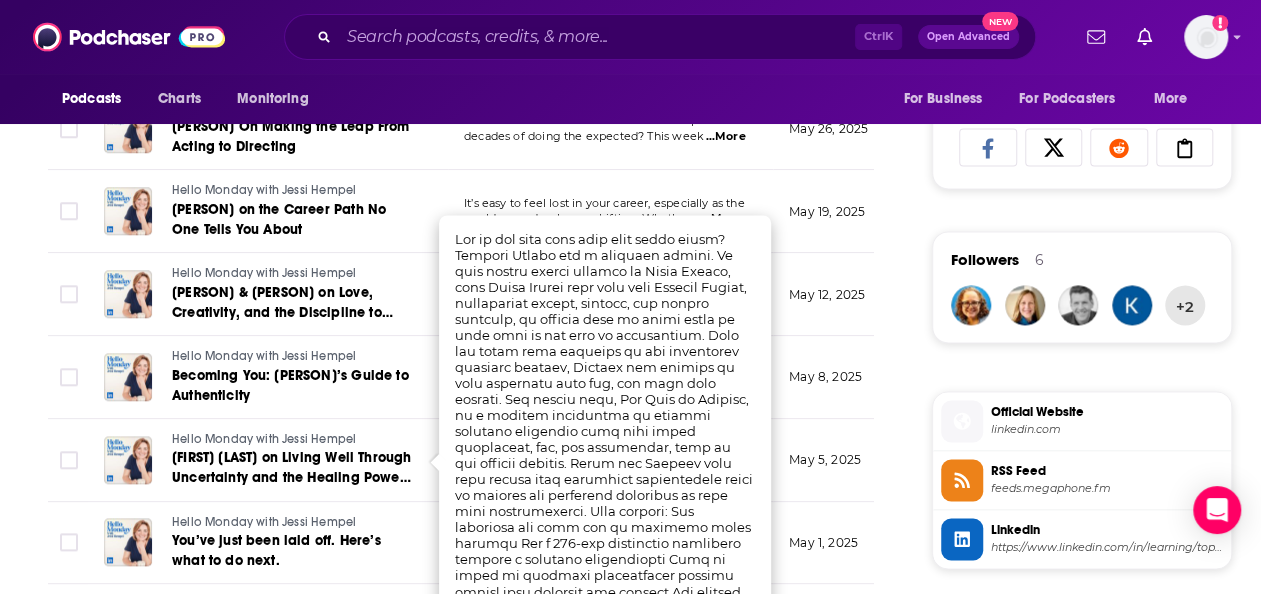 click on "About Insights Episodes 366 Reviews 2 Credits 203 Lists 8 Similar Episodes of Hello Monday By Date Table Episode Description Date Aired Reach Episode Guests Length Hello Monday with [PERSON] The Science of Goal-Setting, with [PERSON] We spend so much of our lives chasing goals: big ones, small ones, some we barely rememb ...More August 4, 2025 Pending [PERSON] 32:44 s Hello Monday with [PERSON] What If Work Was Actually Fun? Most of us spend the majority of our lives at work — but how often do we pause to ask whet ...More July 28, 2025 7.3k-11k [PERSON] 32:17 s Hello Monday with [PERSON] Caregiving Is Work — We Just Don’t Treat It That Way You shouldn’t have to choose between showing up for your job and showing up for your famil ...More July 21, 2025 19k-28k [PERSON] 33:07 s Hello Monday with [PERSON] How to Be a Consultant—and Actually Make It Work In this week’s episode of Hello Monday, host [PERSON] sits down with [PERSON], found" at bounding box center [474, 384] 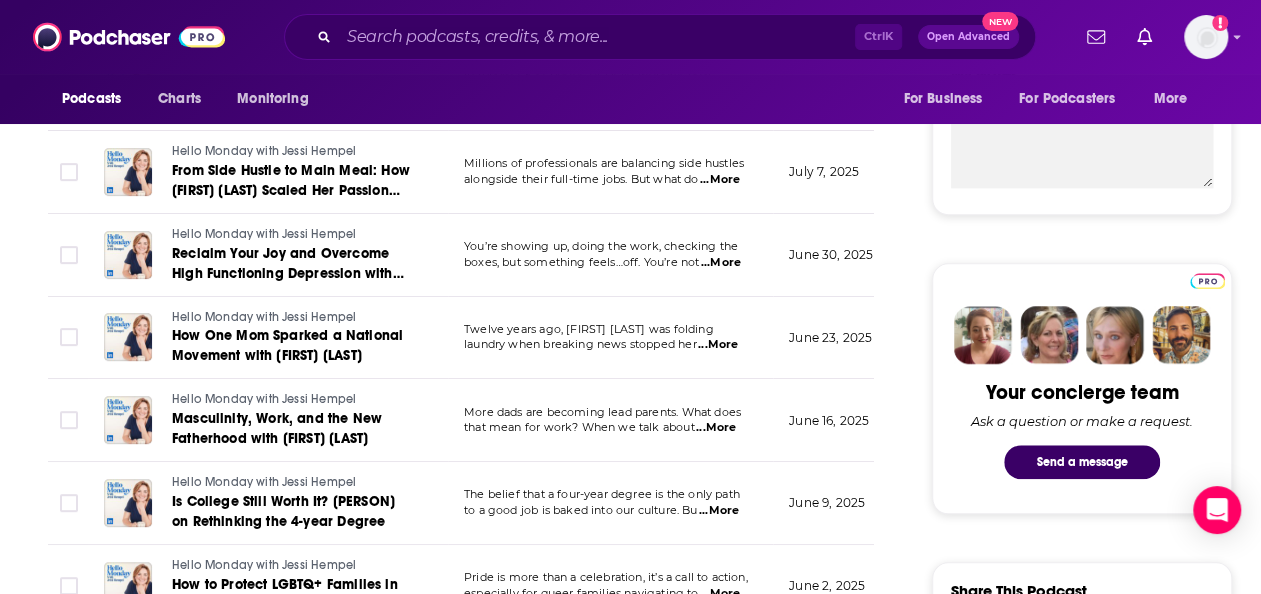 scroll, scrollTop: 0, scrollLeft: 0, axis: both 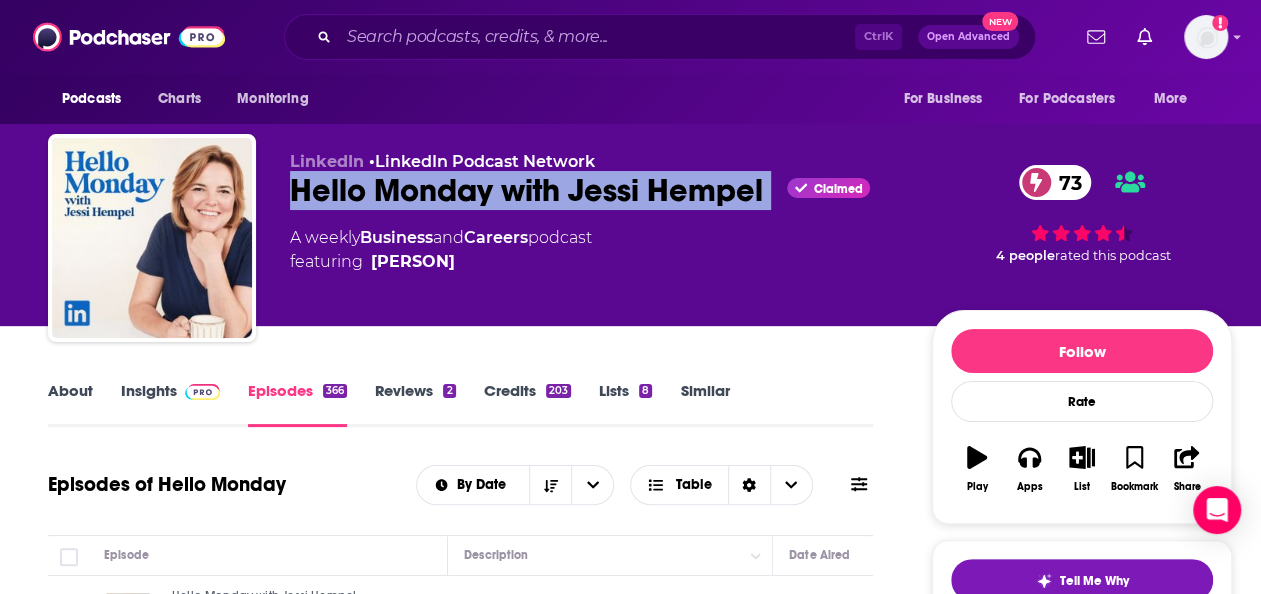 drag, startPoint x: 778, startPoint y: 197, endPoint x: 284, endPoint y: 204, distance: 494.0496 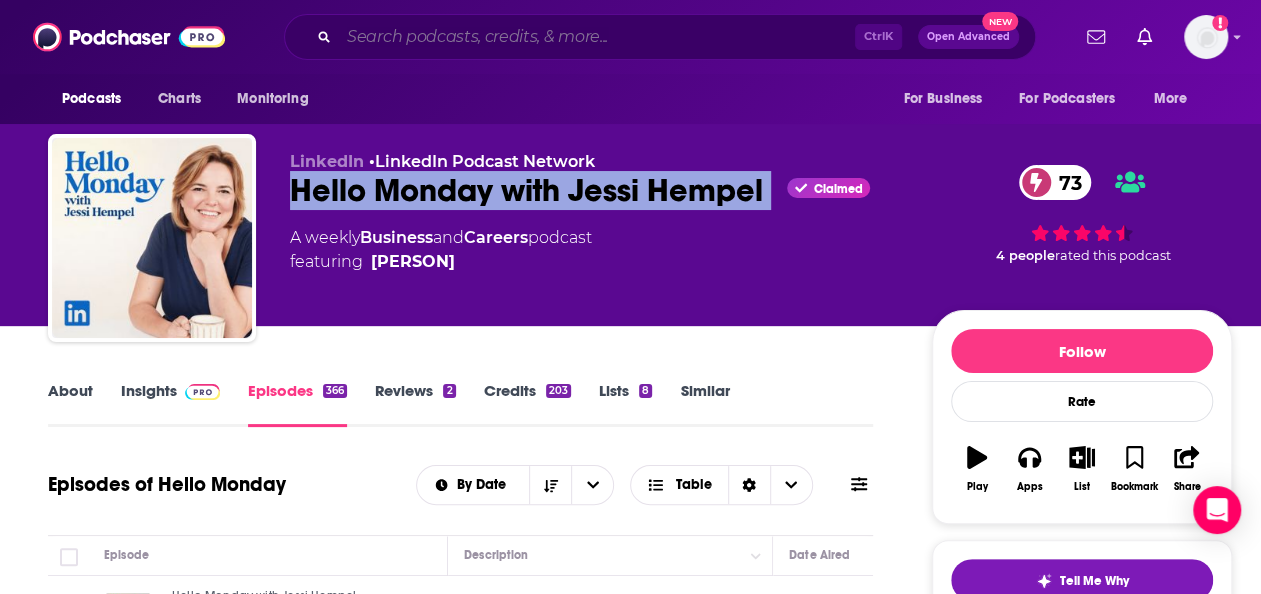 click at bounding box center (597, 37) 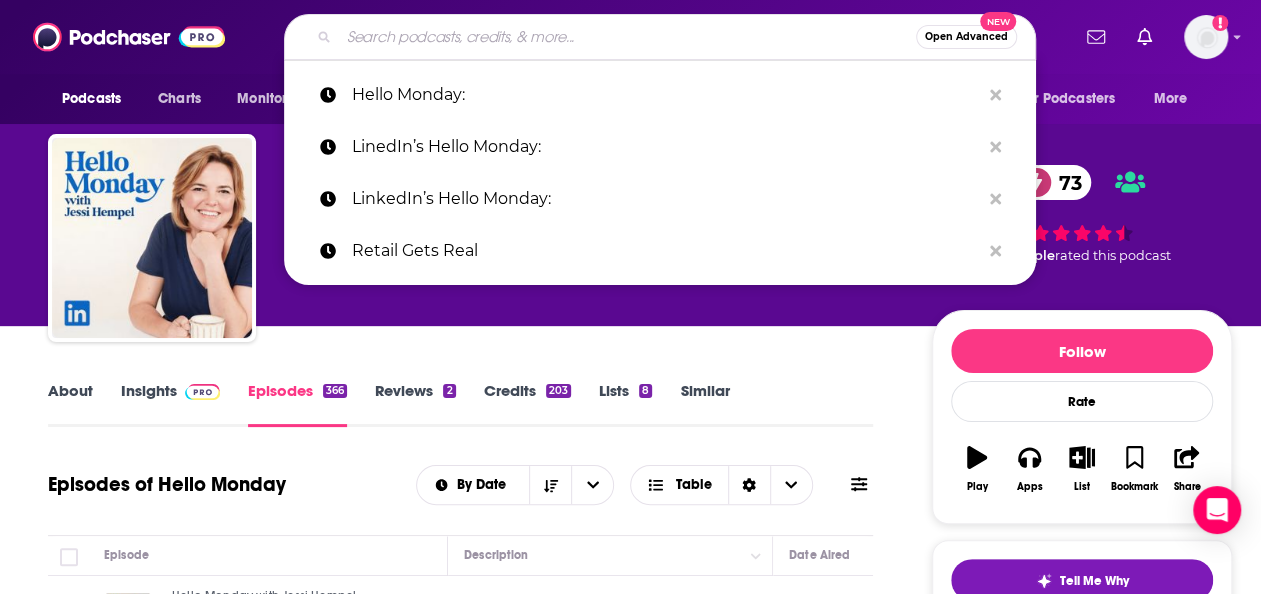 paste on "🎙️ On Purpose with [PERSON]" 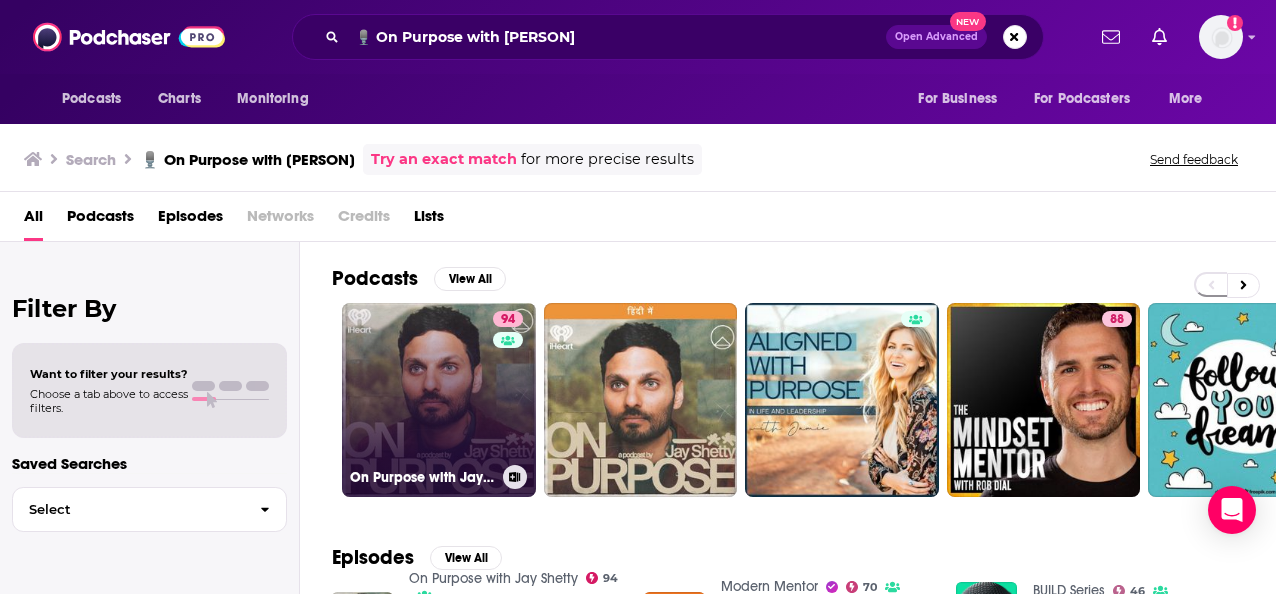 click on "94" at bounding box center [510, 388] 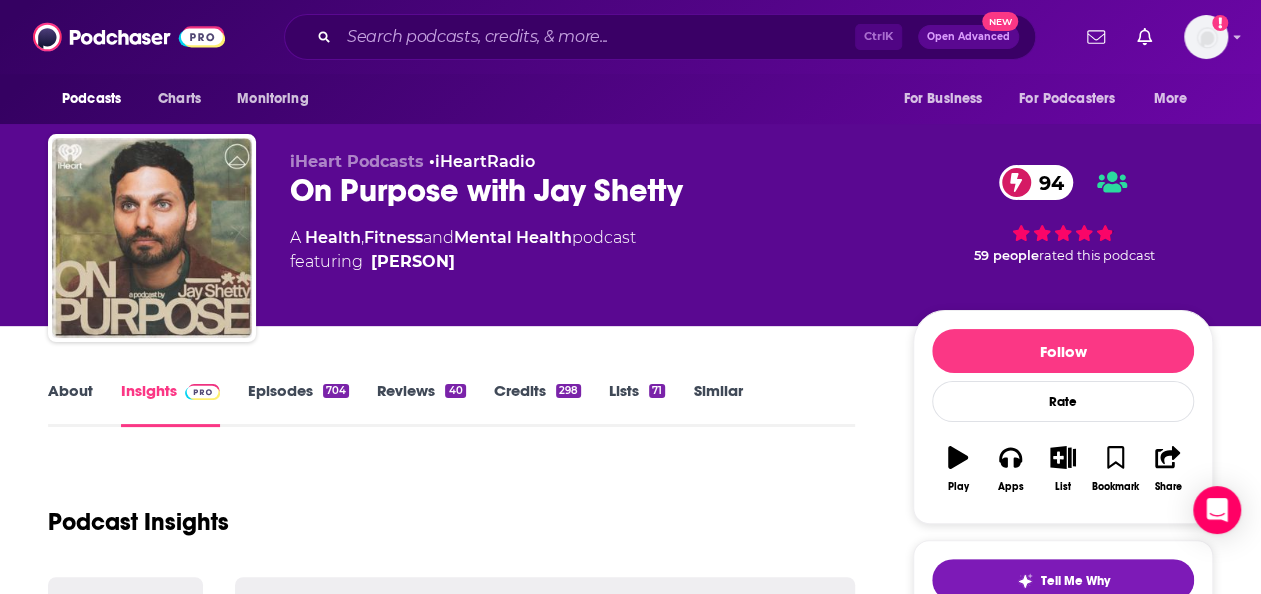 scroll, scrollTop: 125, scrollLeft: 0, axis: vertical 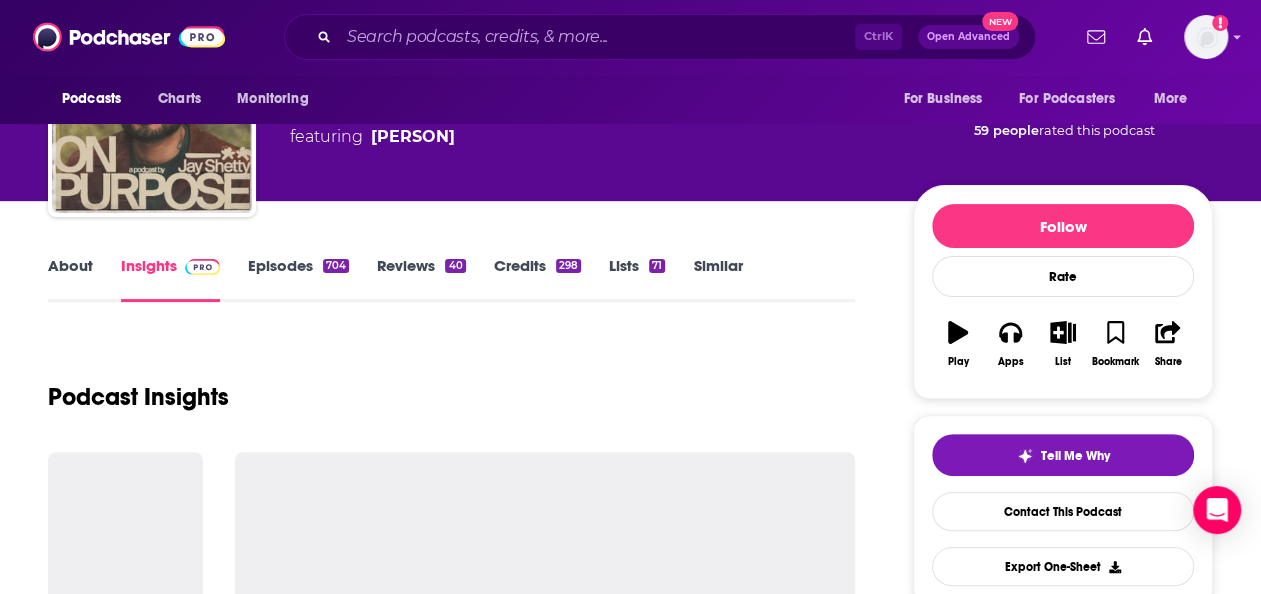 click on "About" at bounding box center (70, 279) 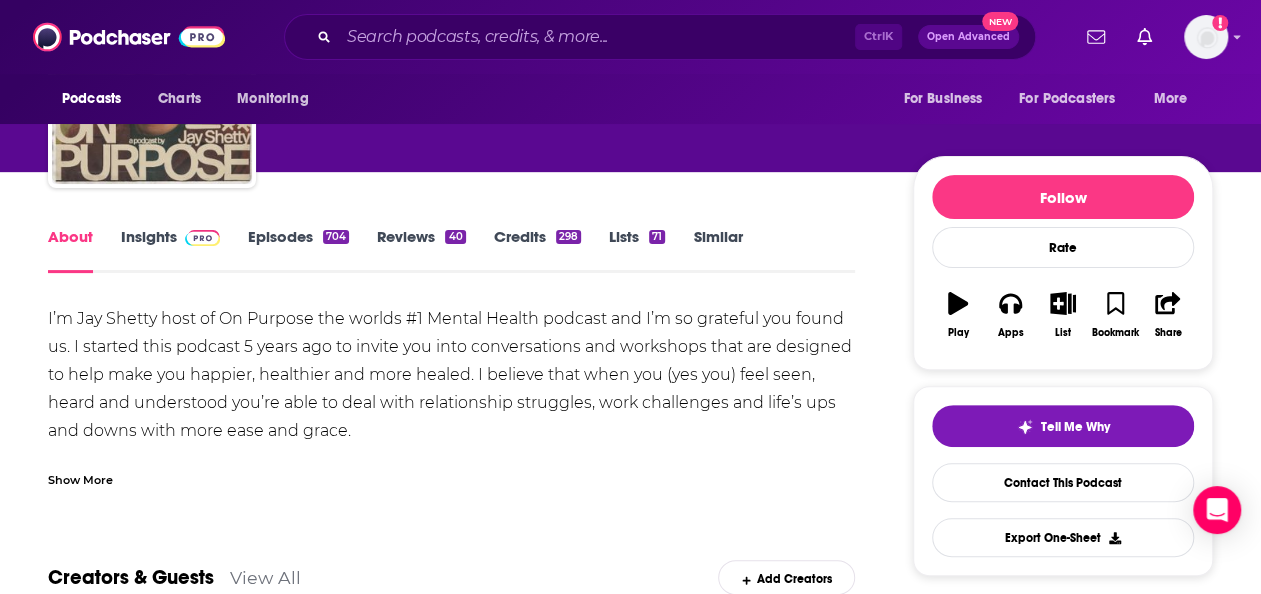 scroll, scrollTop: 0, scrollLeft: 0, axis: both 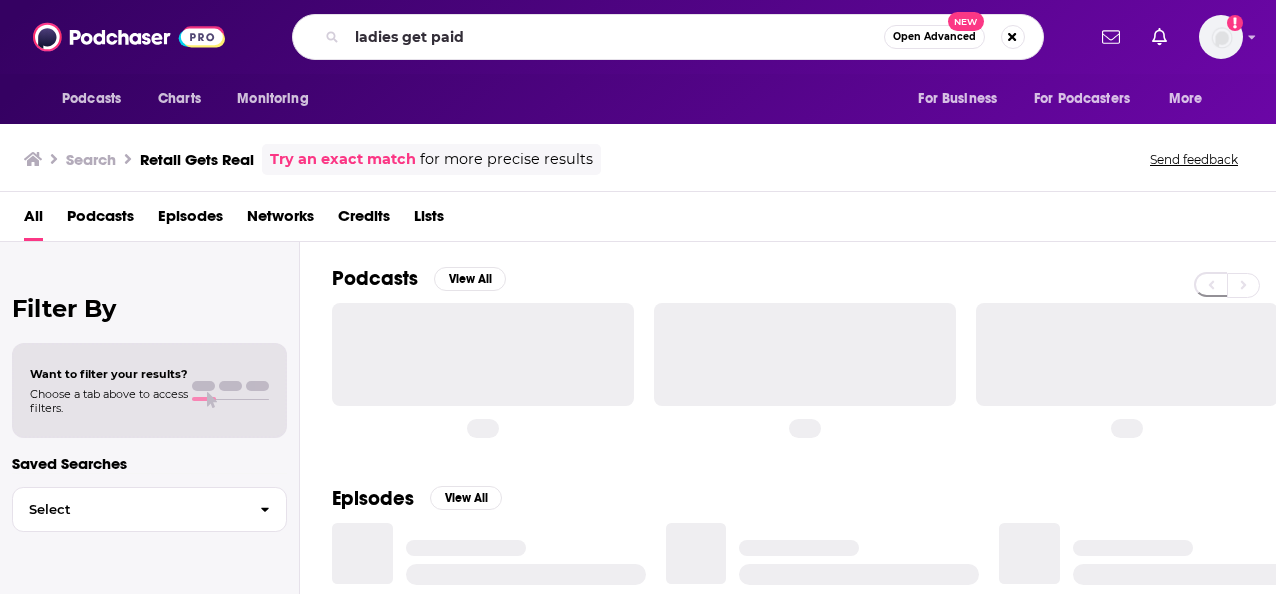 type on "ladies get paid" 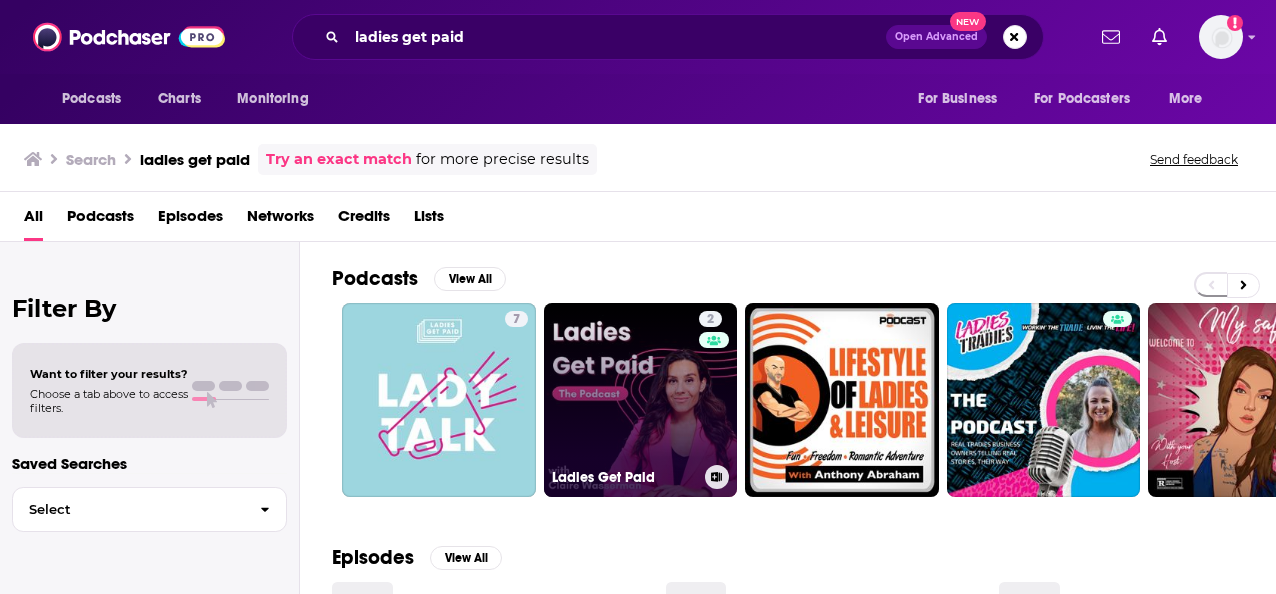 click on "2 Ladies Get Paid" at bounding box center (641, 400) 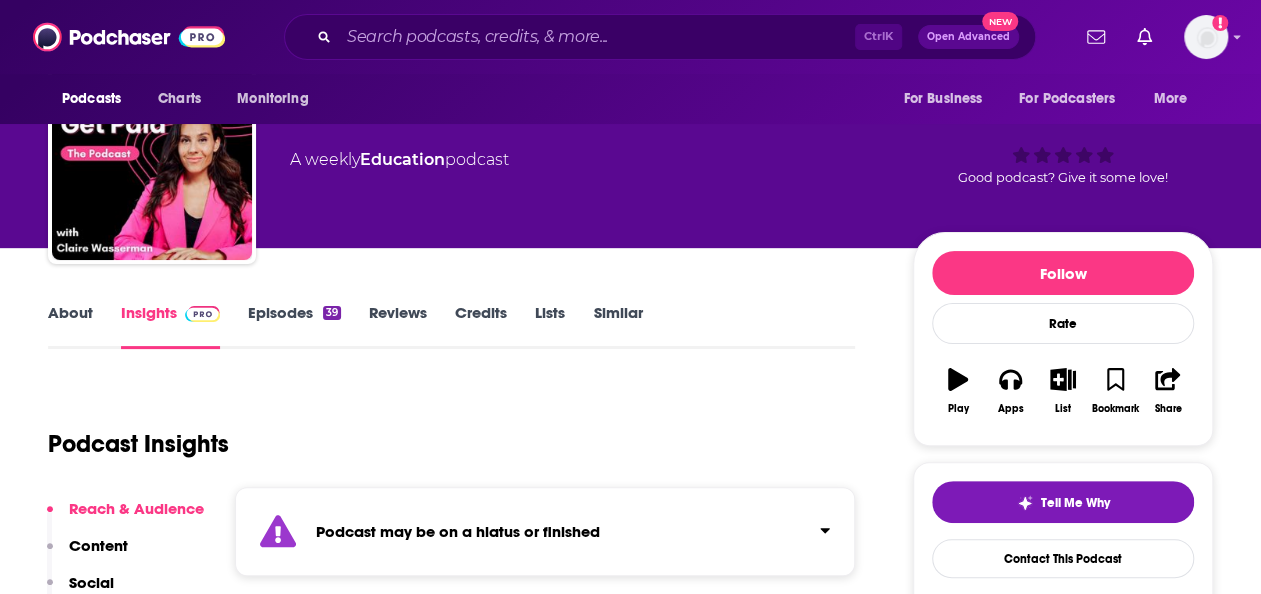 scroll, scrollTop: 0, scrollLeft: 0, axis: both 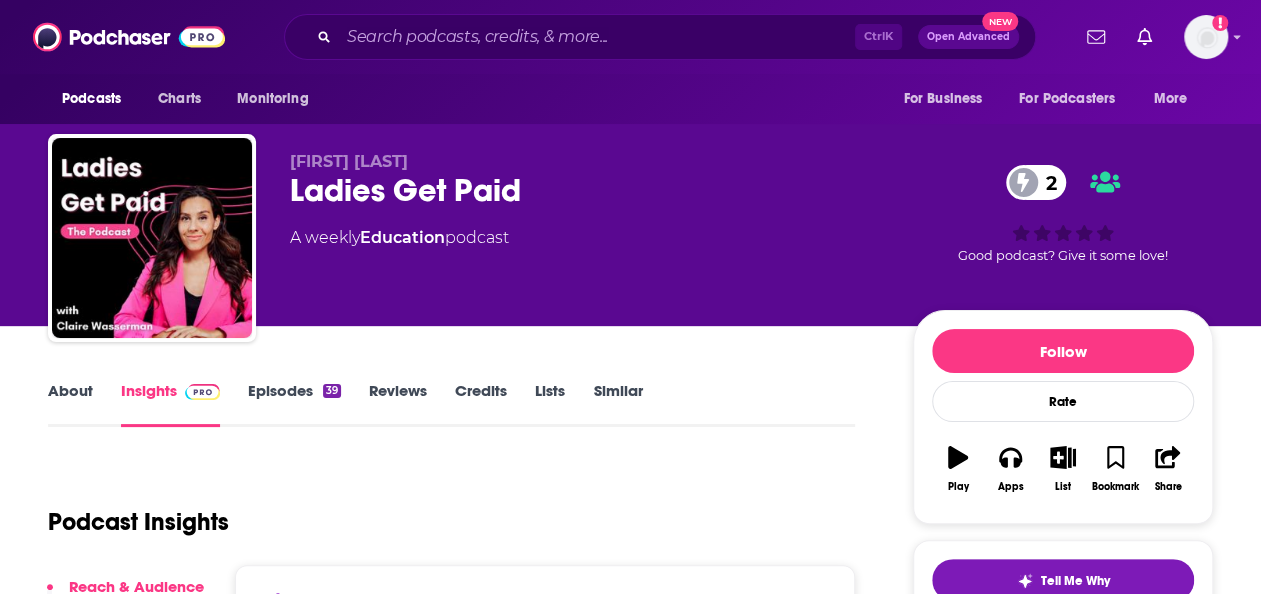 click on "About" at bounding box center (70, 404) 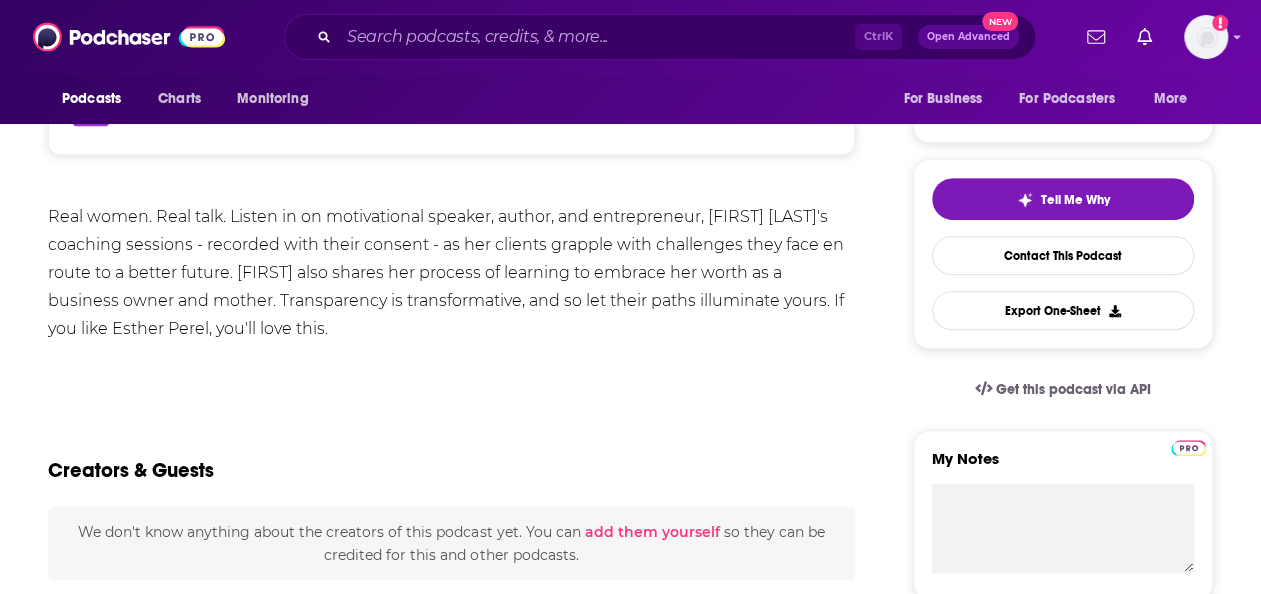 scroll, scrollTop: 364, scrollLeft: 0, axis: vertical 